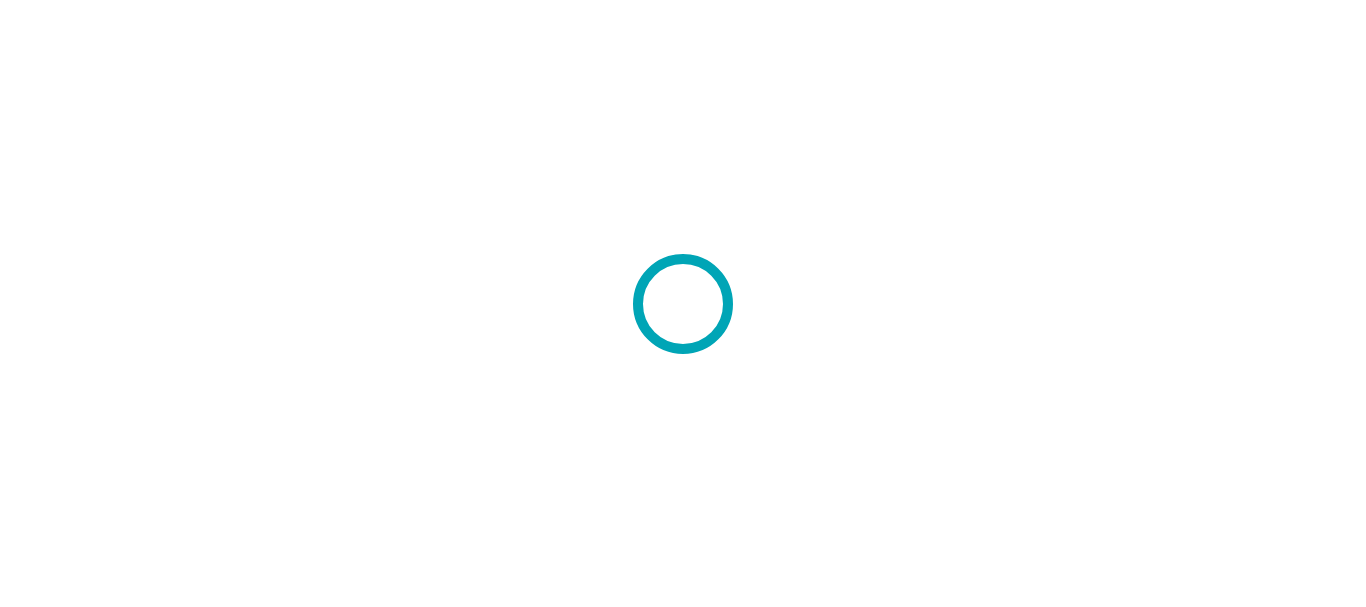 scroll, scrollTop: 0, scrollLeft: 0, axis: both 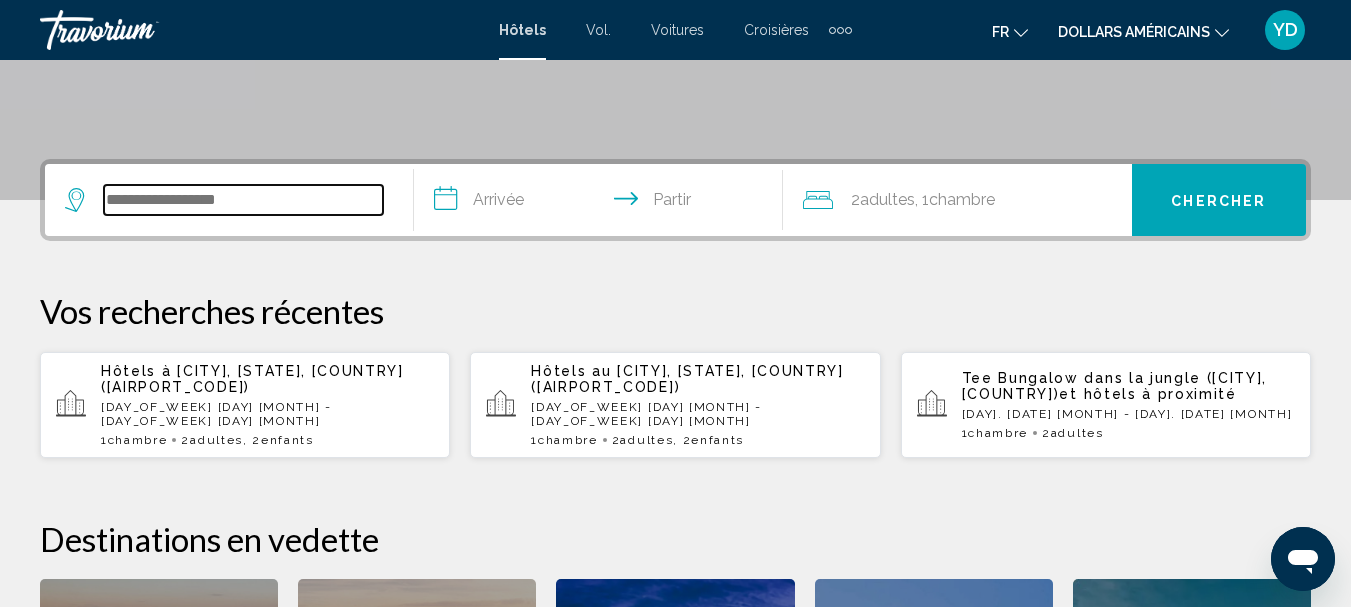 click at bounding box center (243, 200) 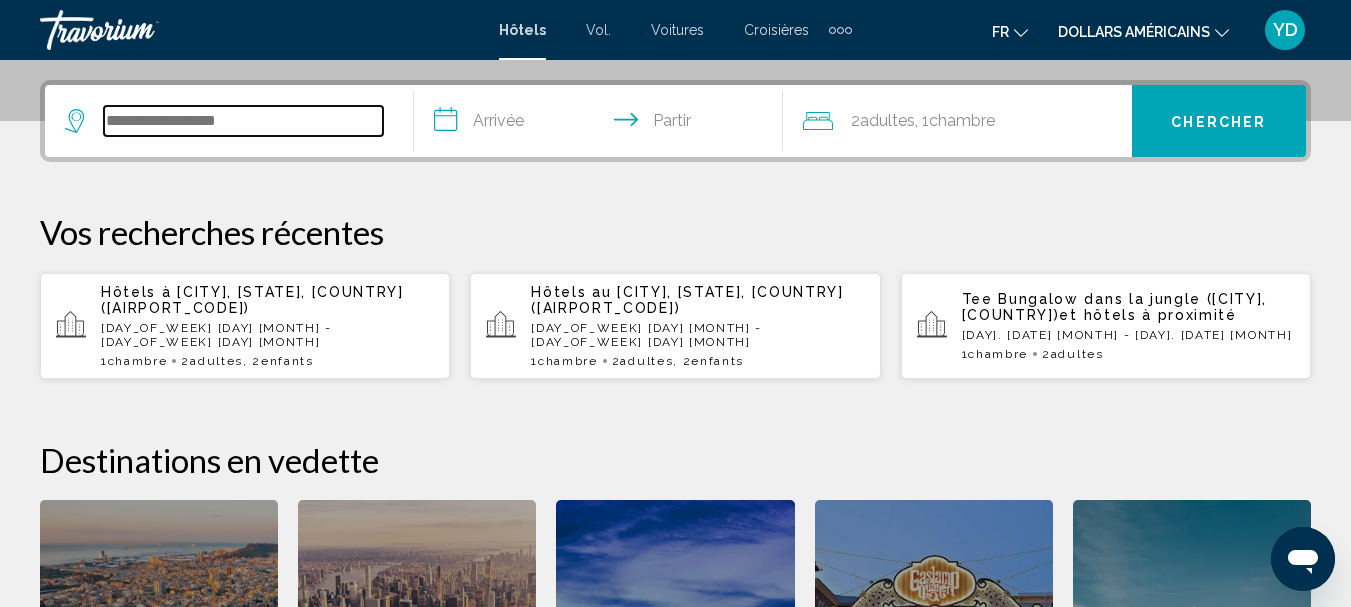 scroll, scrollTop: 494, scrollLeft: 0, axis: vertical 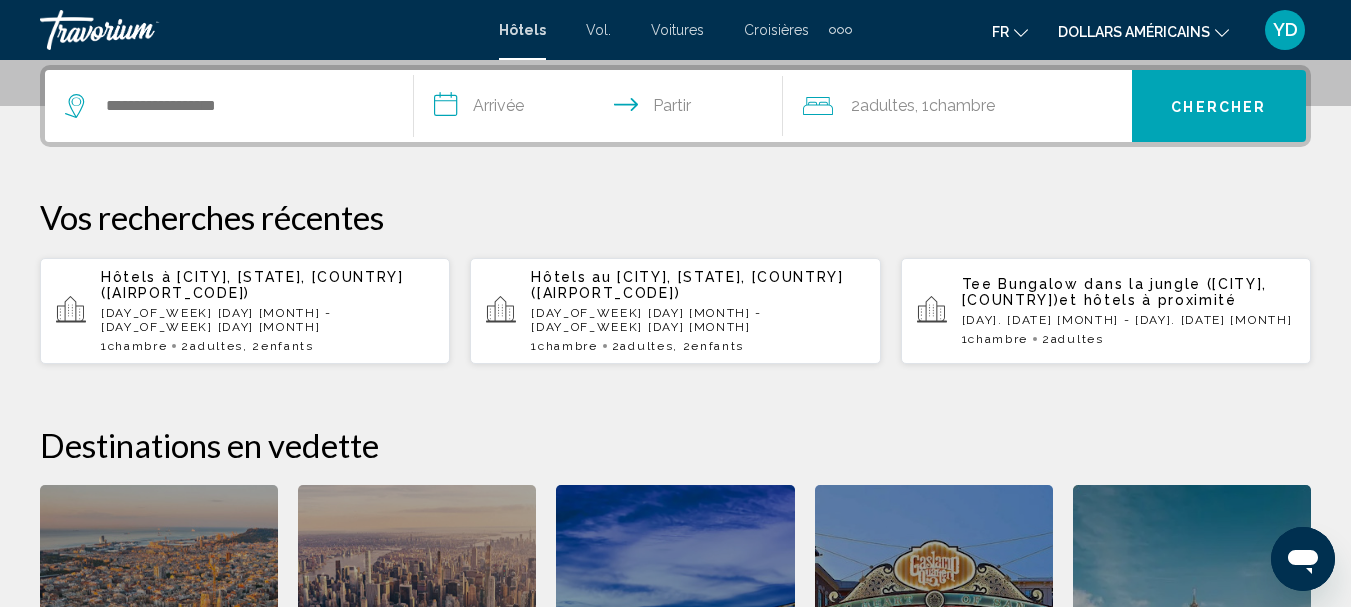 click at bounding box center (229, 106) 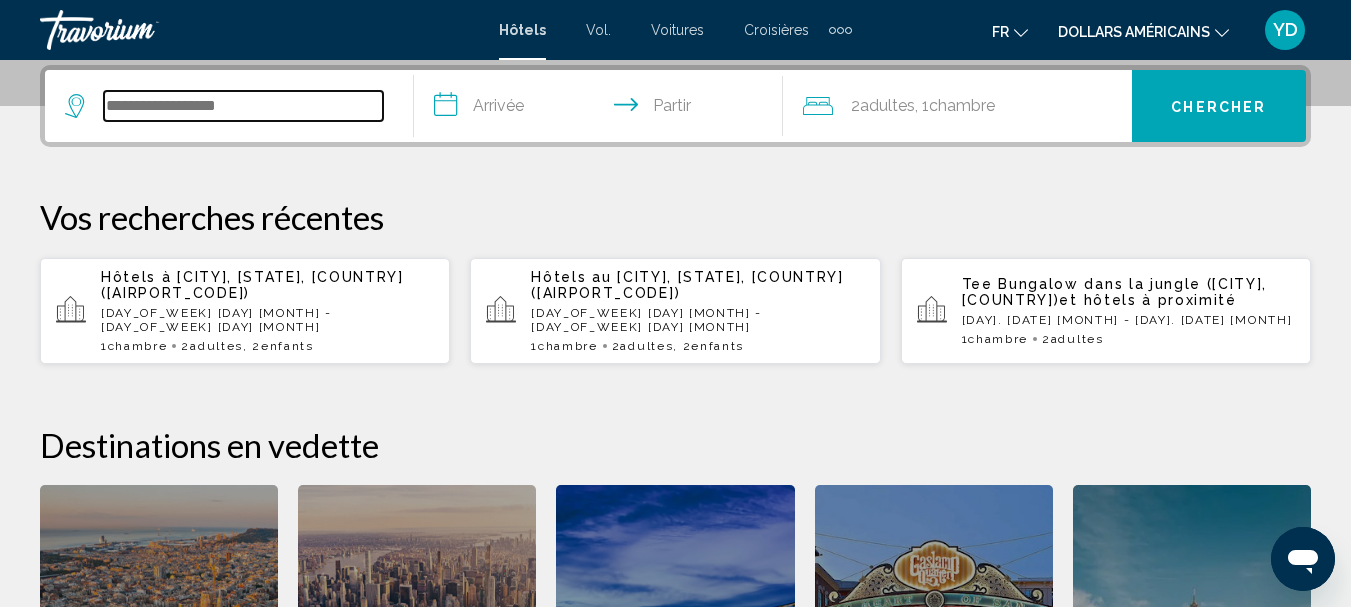 click at bounding box center (243, 106) 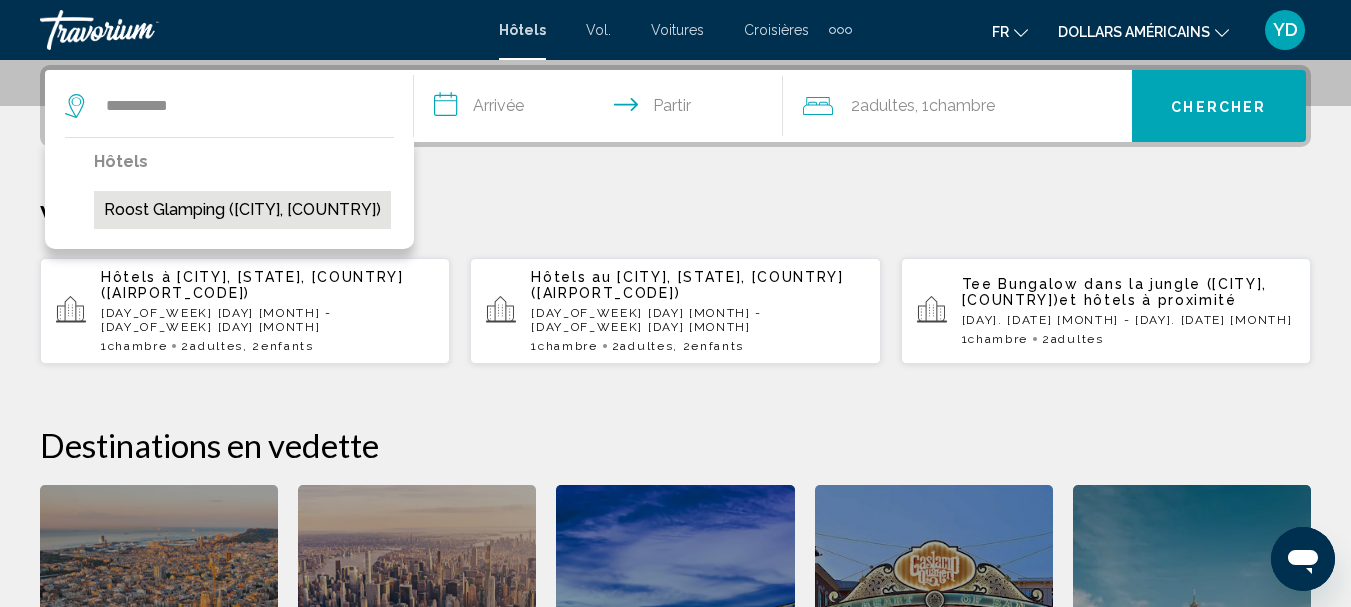 click on "Roost Glamping ([CITY], [COUNTRY])" at bounding box center (242, 210) 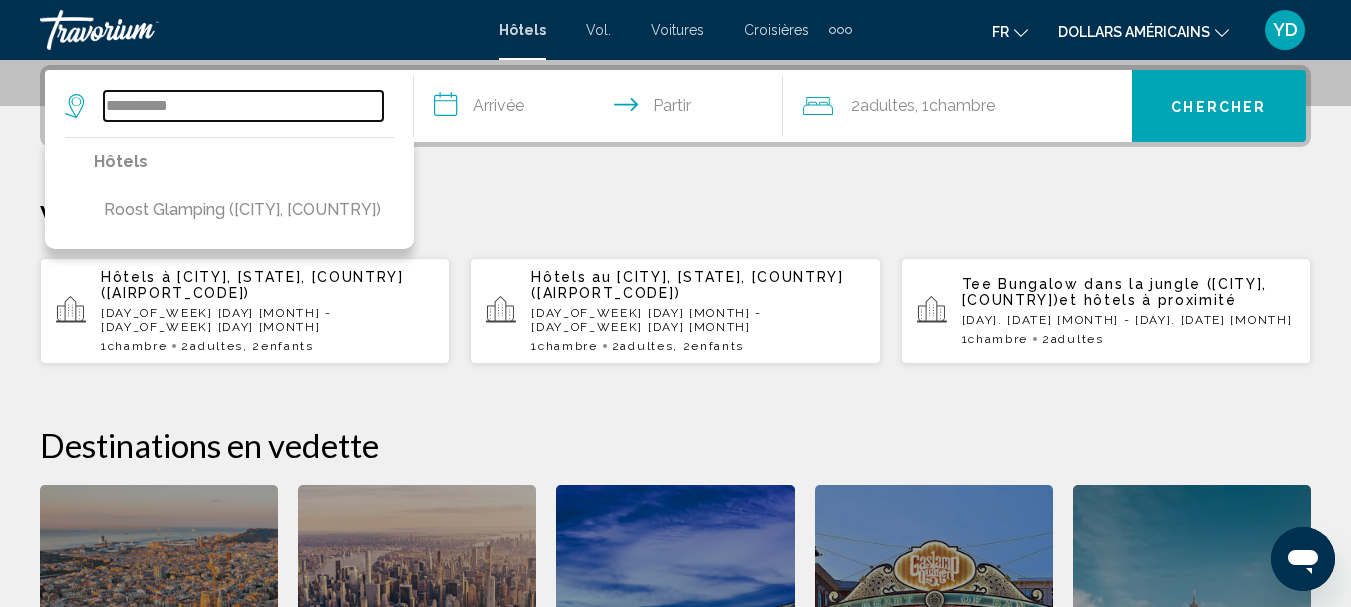 type on "**********" 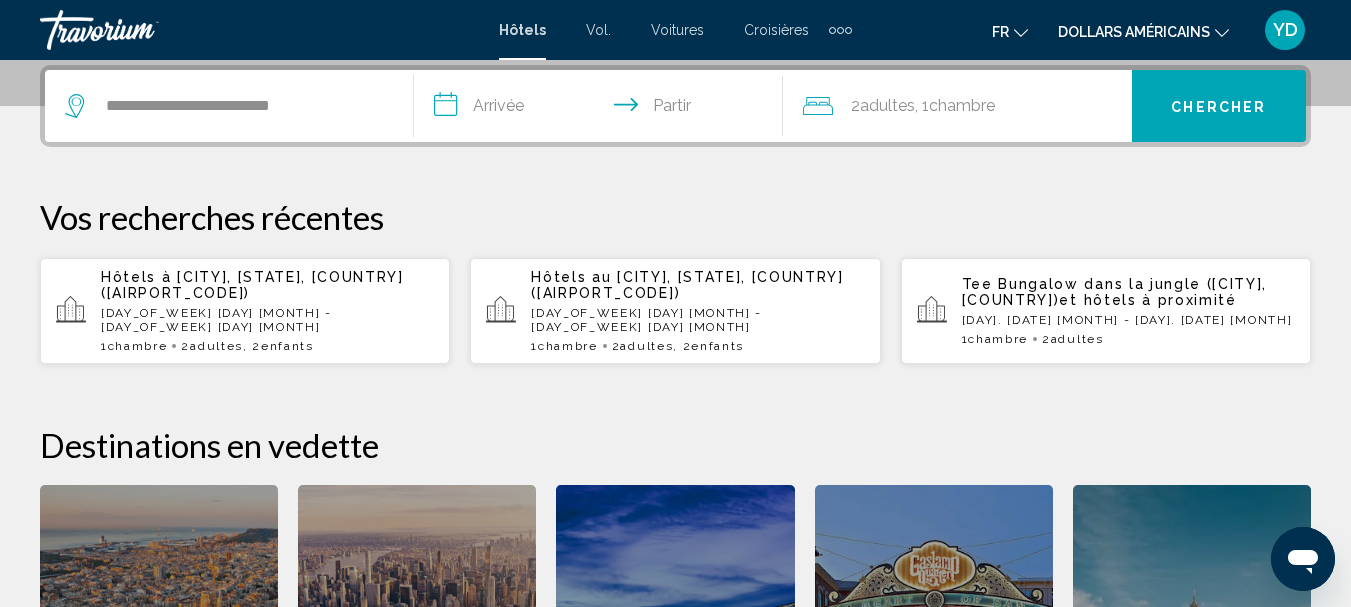 click on "**********" at bounding box center [602, 109] 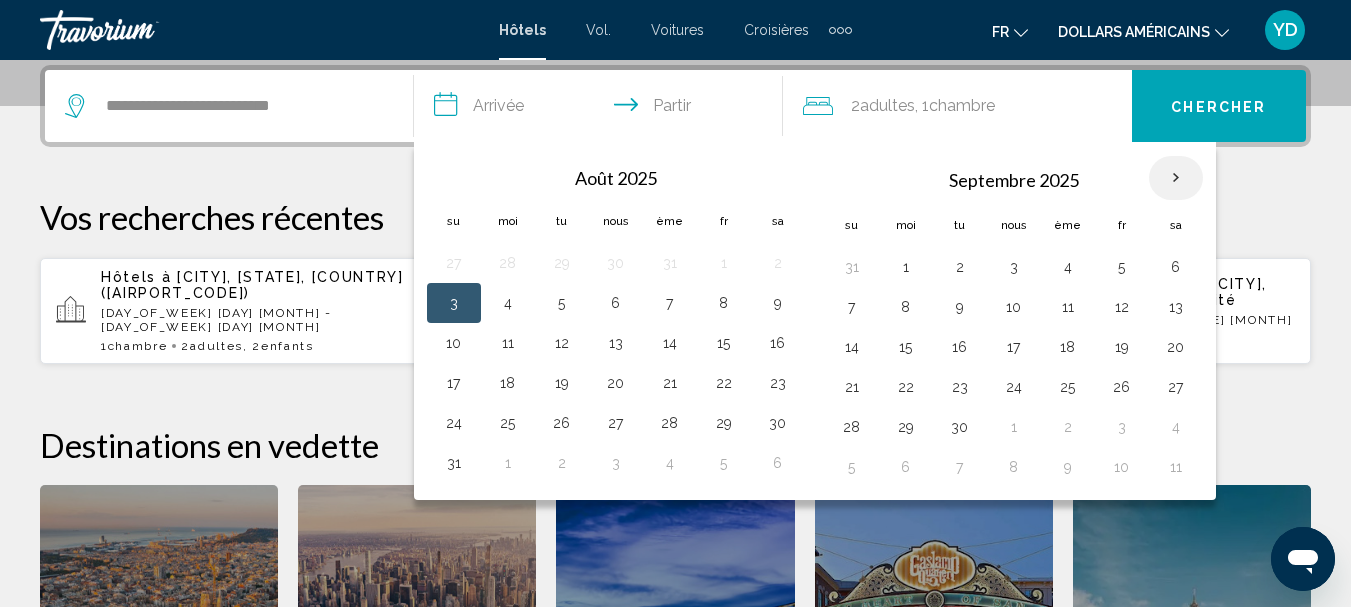 click at bounding box center [1176, 178] 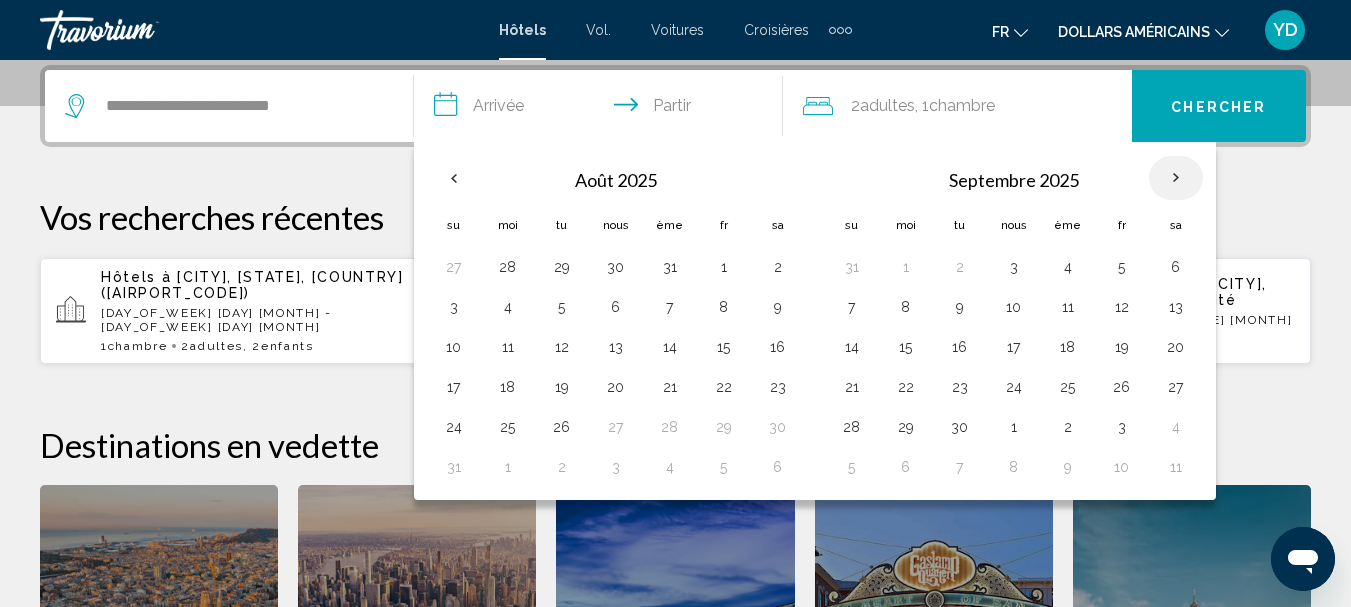 click at bounding box center [1176, 178] 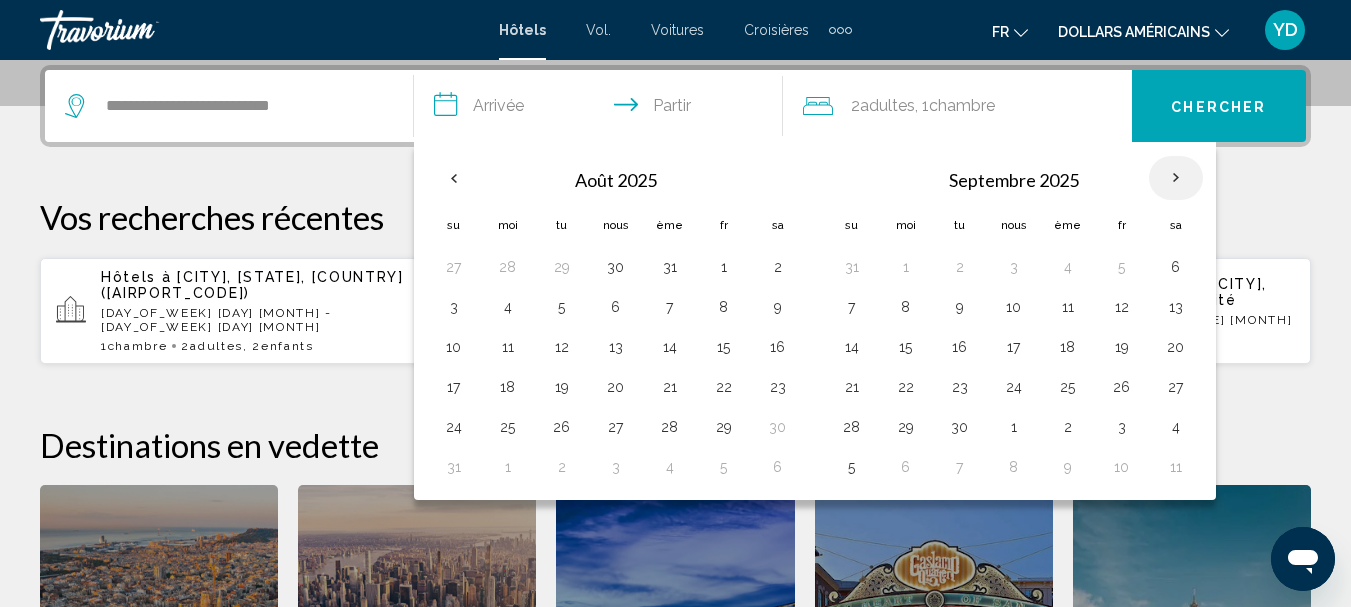 click at bounding box center [1176, 178] 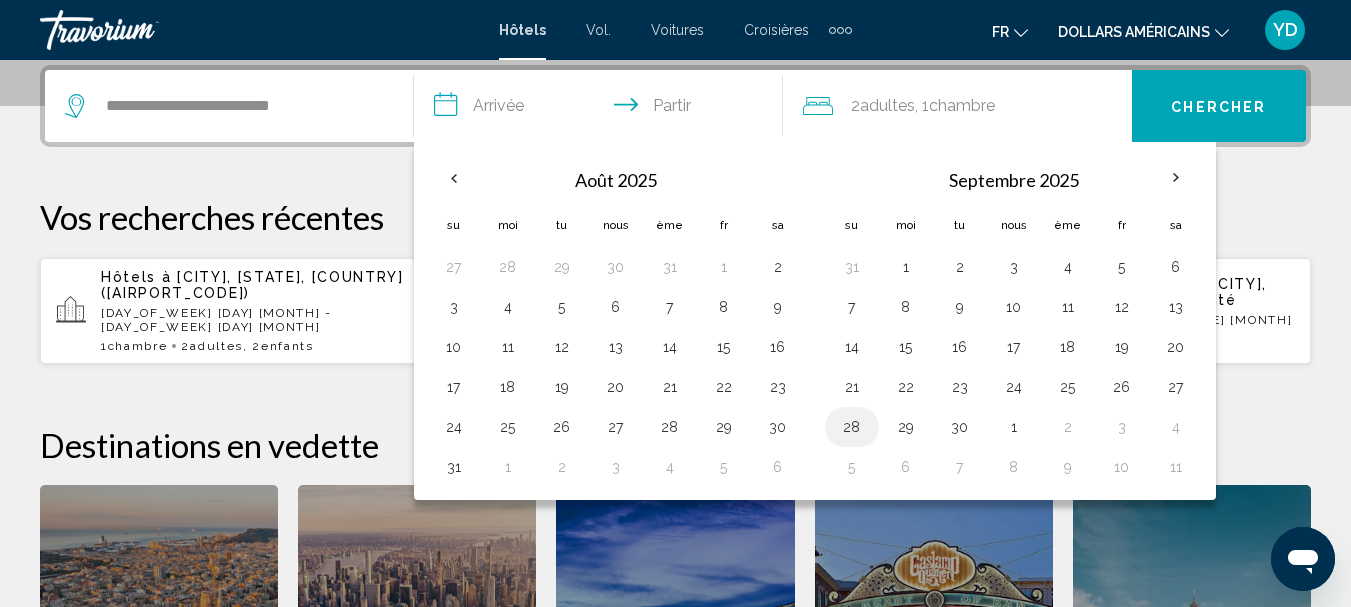 click on "28" at bounding box center [852, 427] 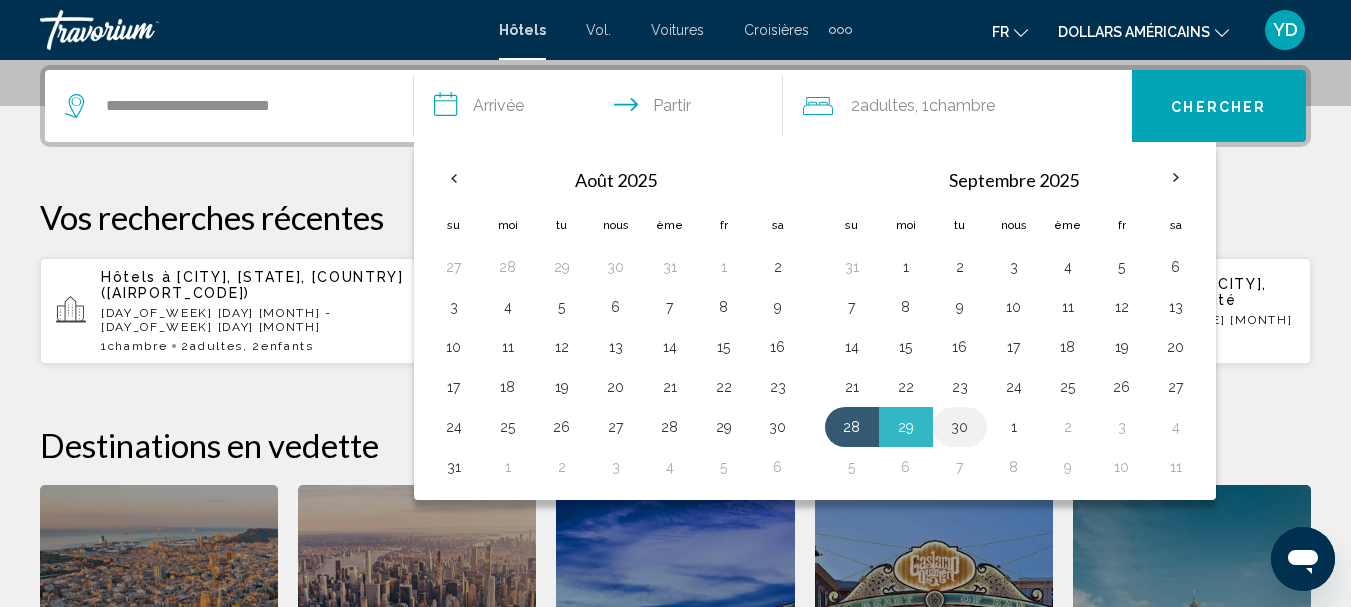 click on "30" at bounding box center (960, 427) 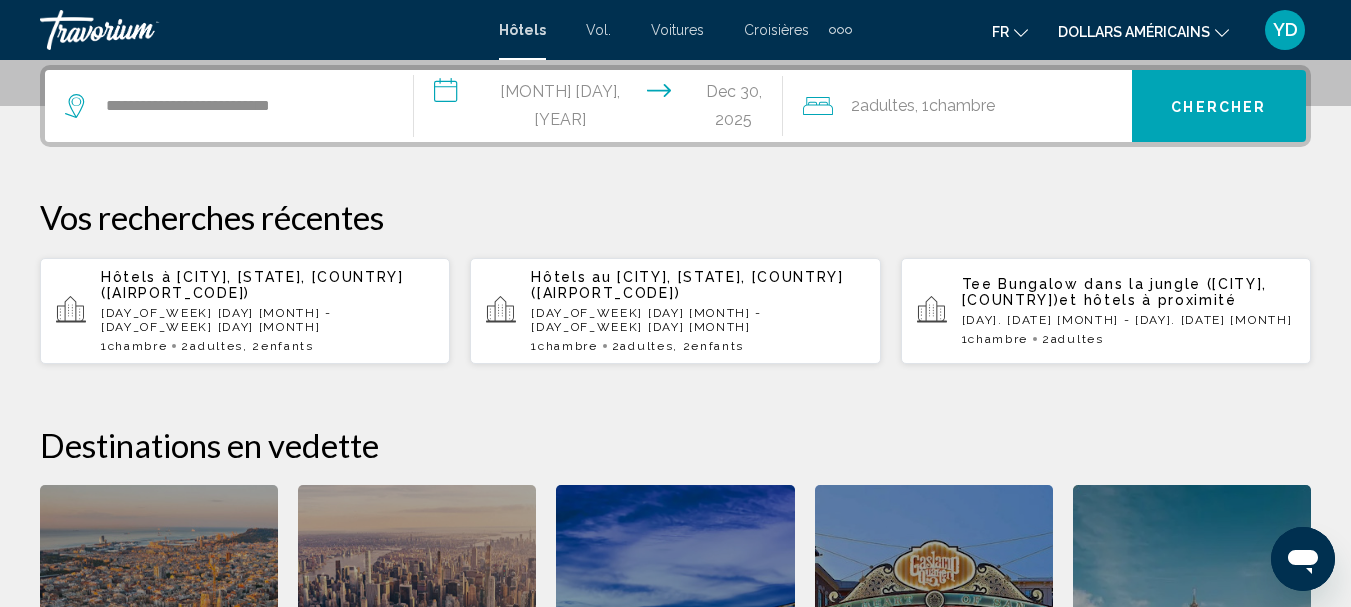 click on "**********" at bounding box center [602, 109] 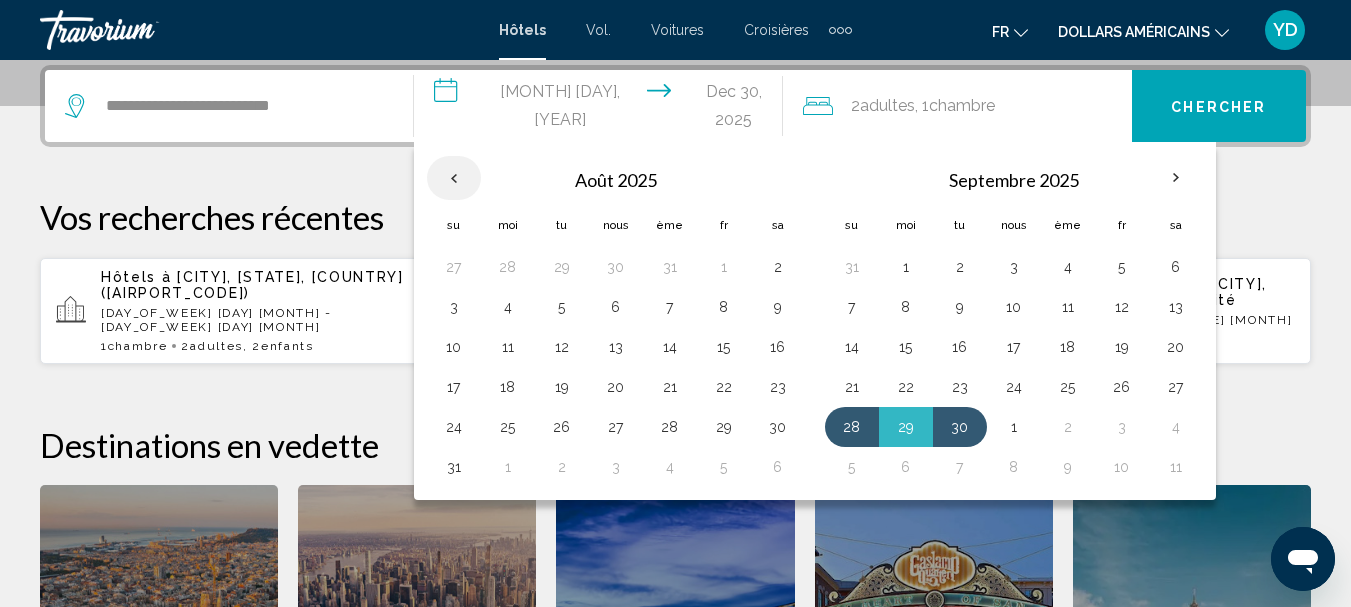 click at bounding box center [454, 178] 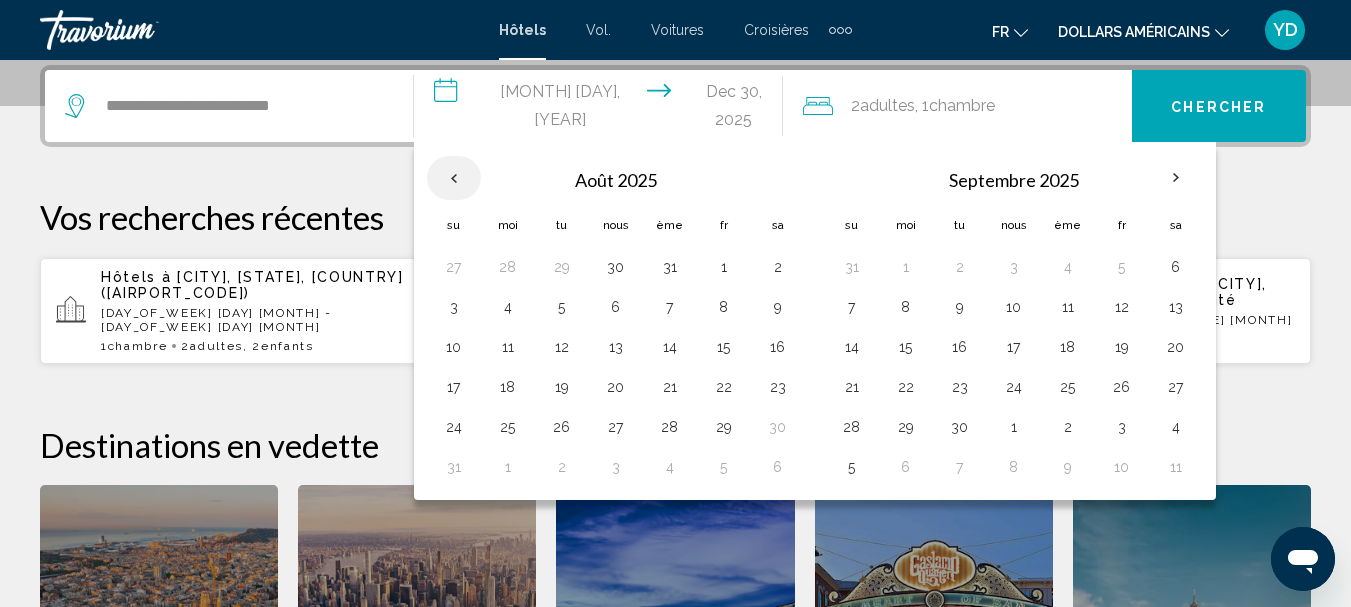 click at bounding box center (454, 178) 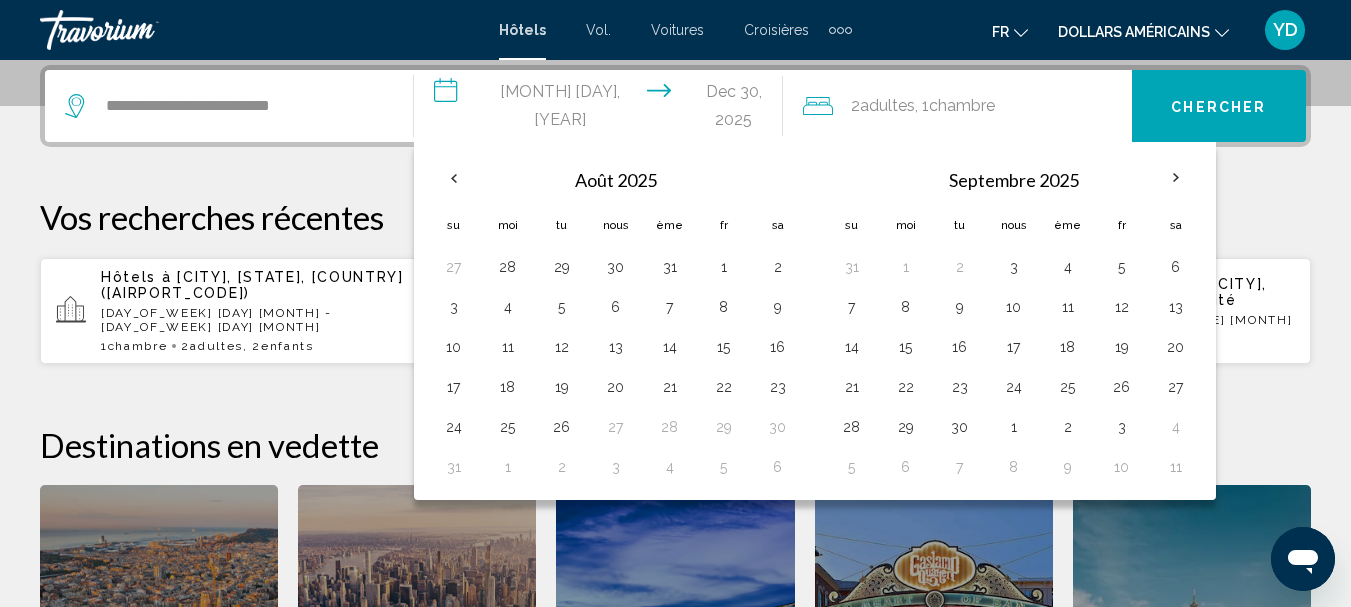 click on "Vos recherches récentes" at bounding box center (675, 217) 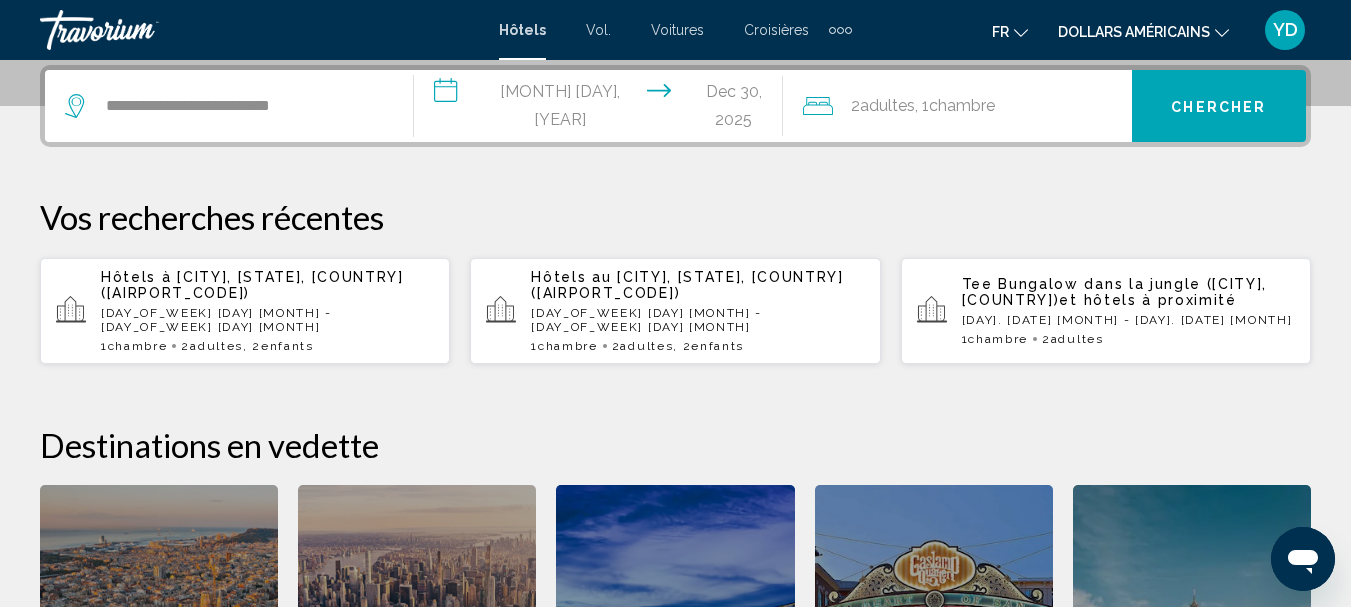click on "**********" at bounding box center [602, 109] 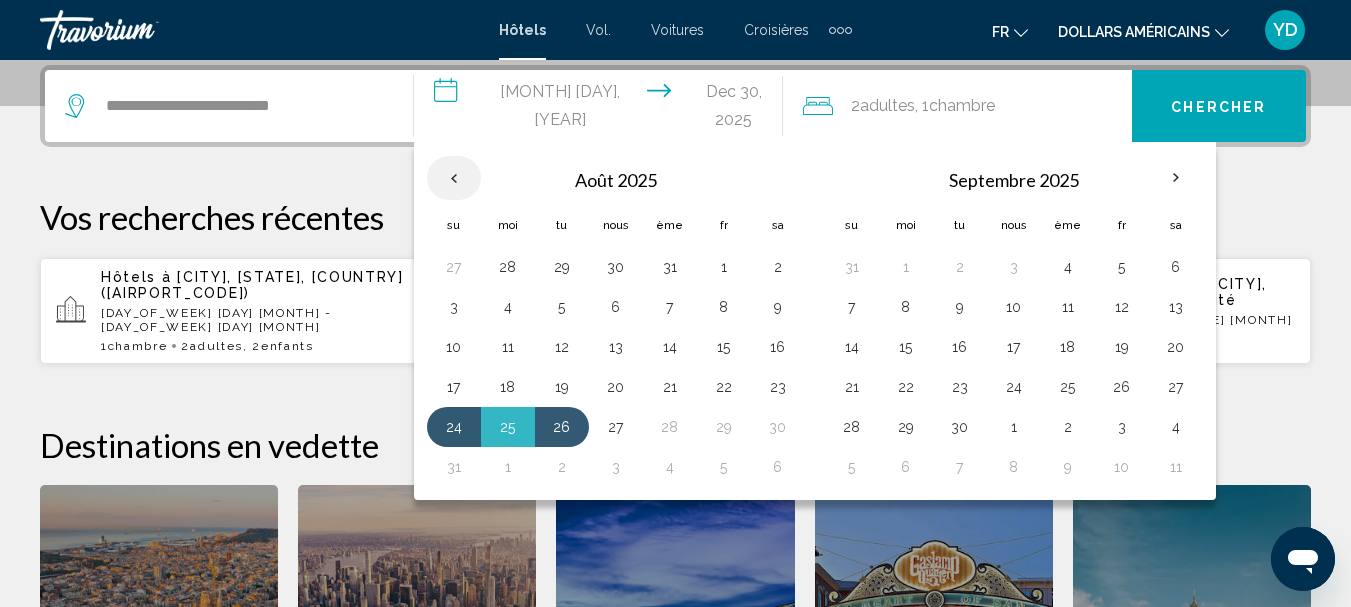 click at bounding box center [454, 178] 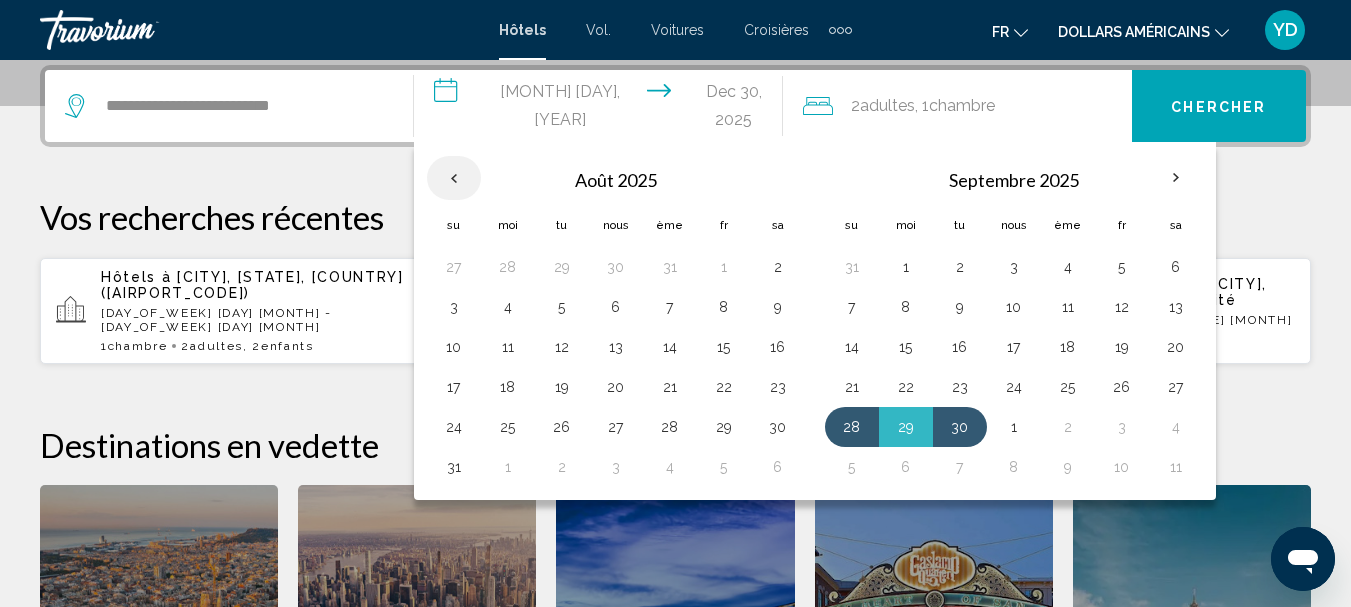 click at bounding box center (454, 178) 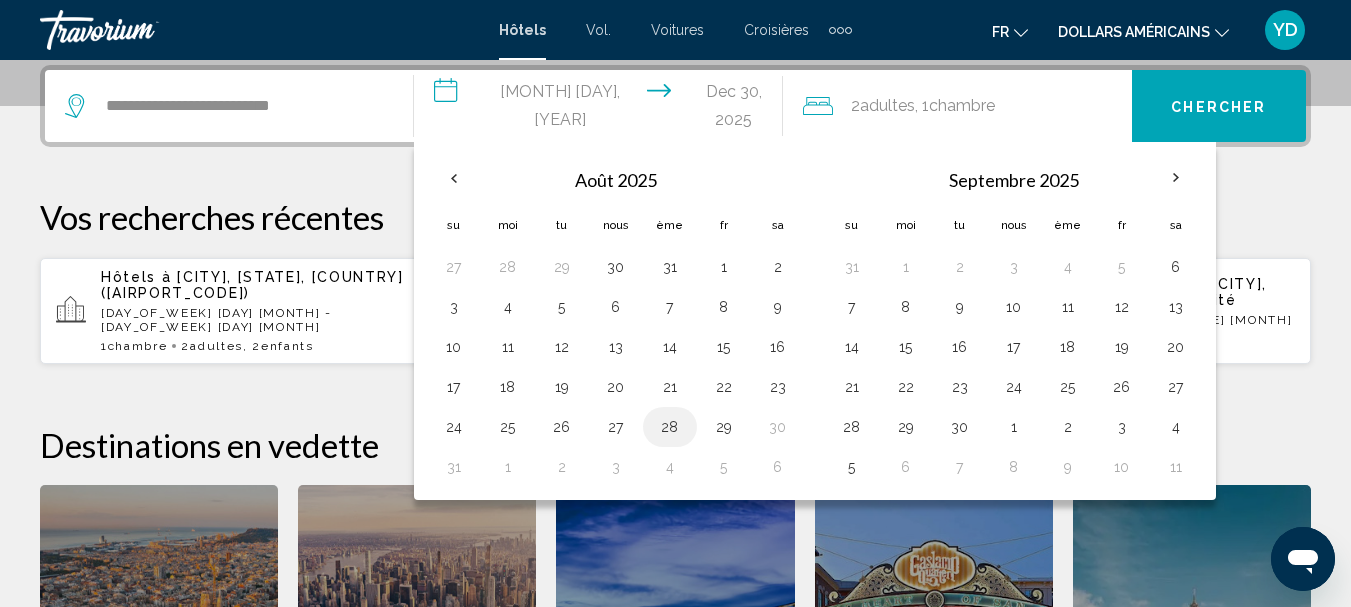 click on "28" at bounding box center (670, 427) 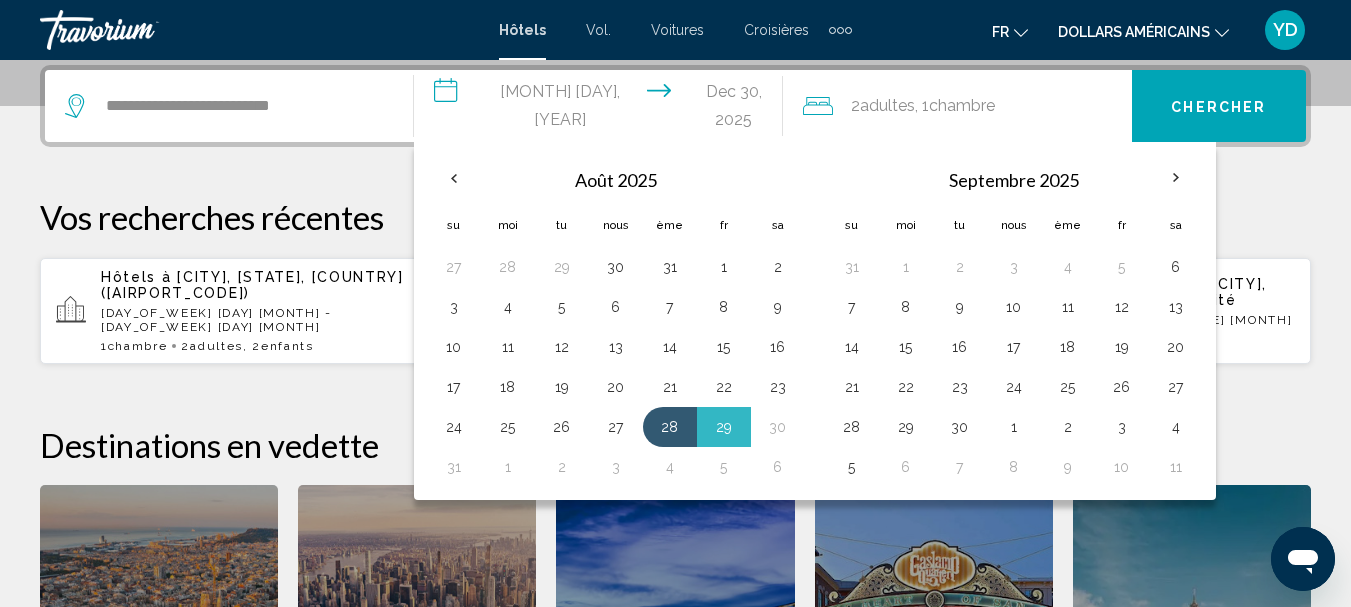click on "30" at bounding box center [778, 427] 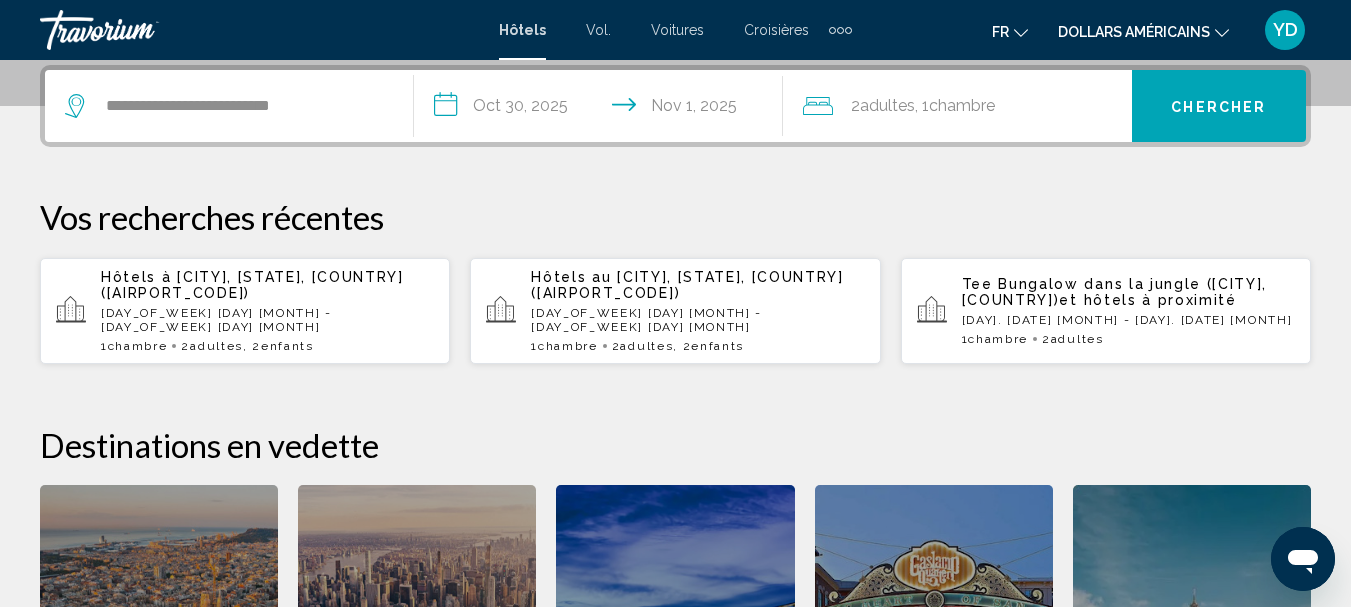 click on "**********" at bounding box center [602, 109] 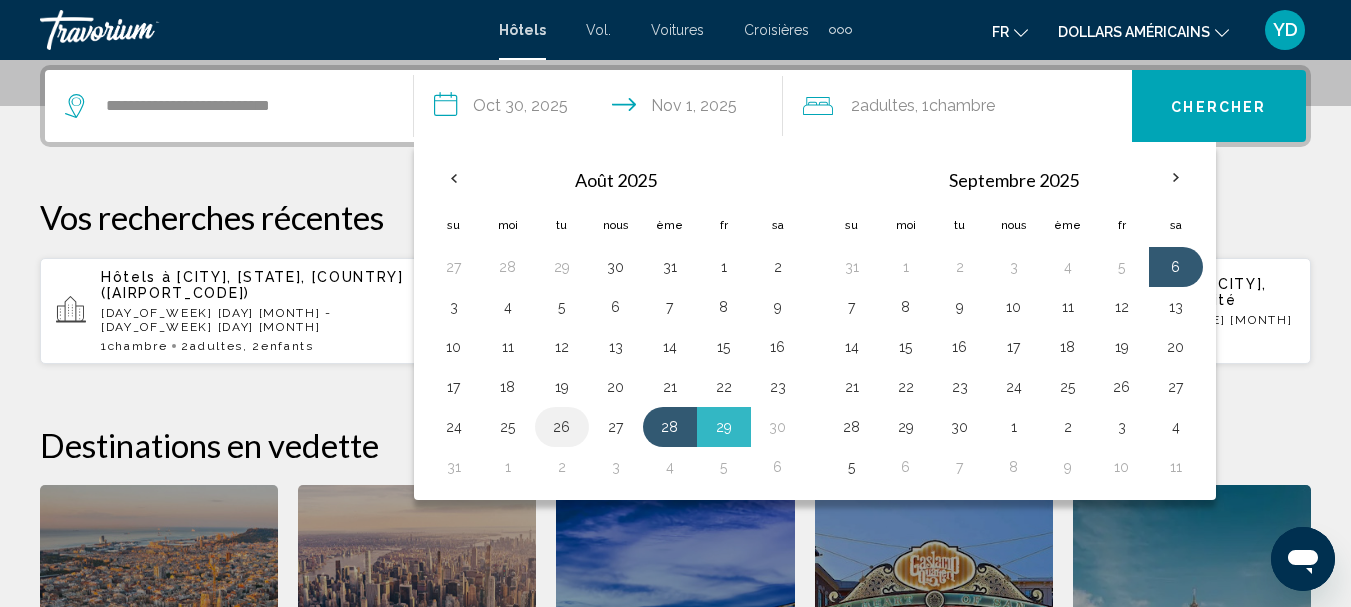 click on "26" at bounding box center [562, 427] 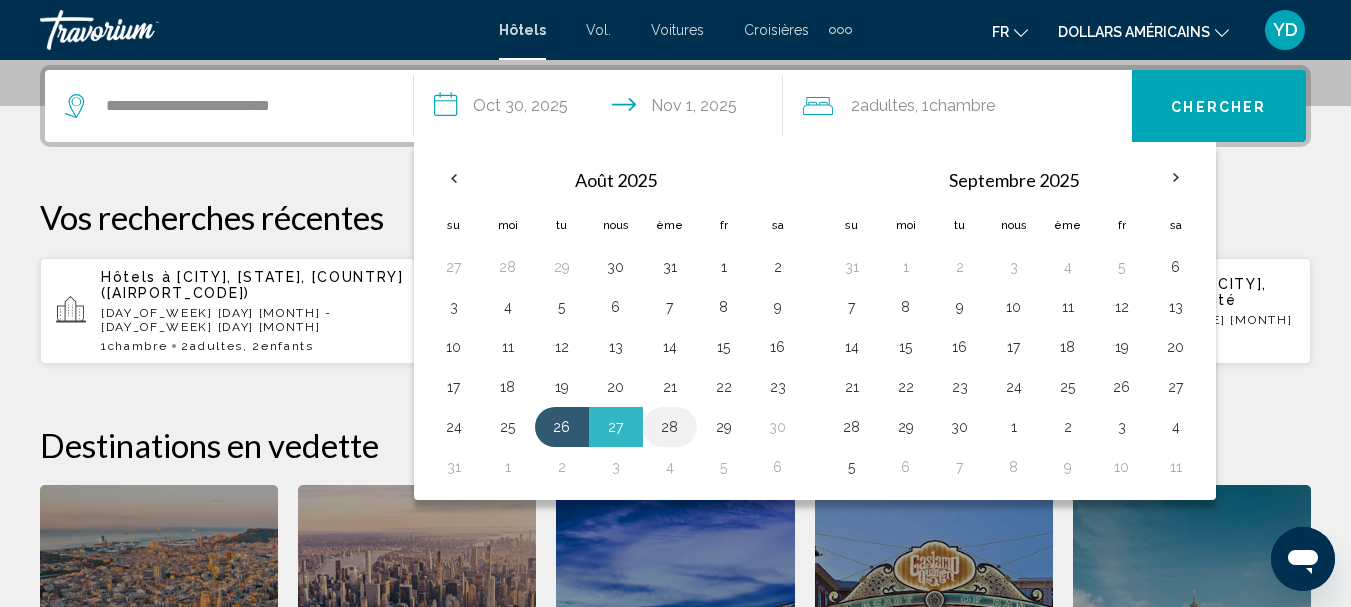 click on "28" at bounding box center (670, 427) 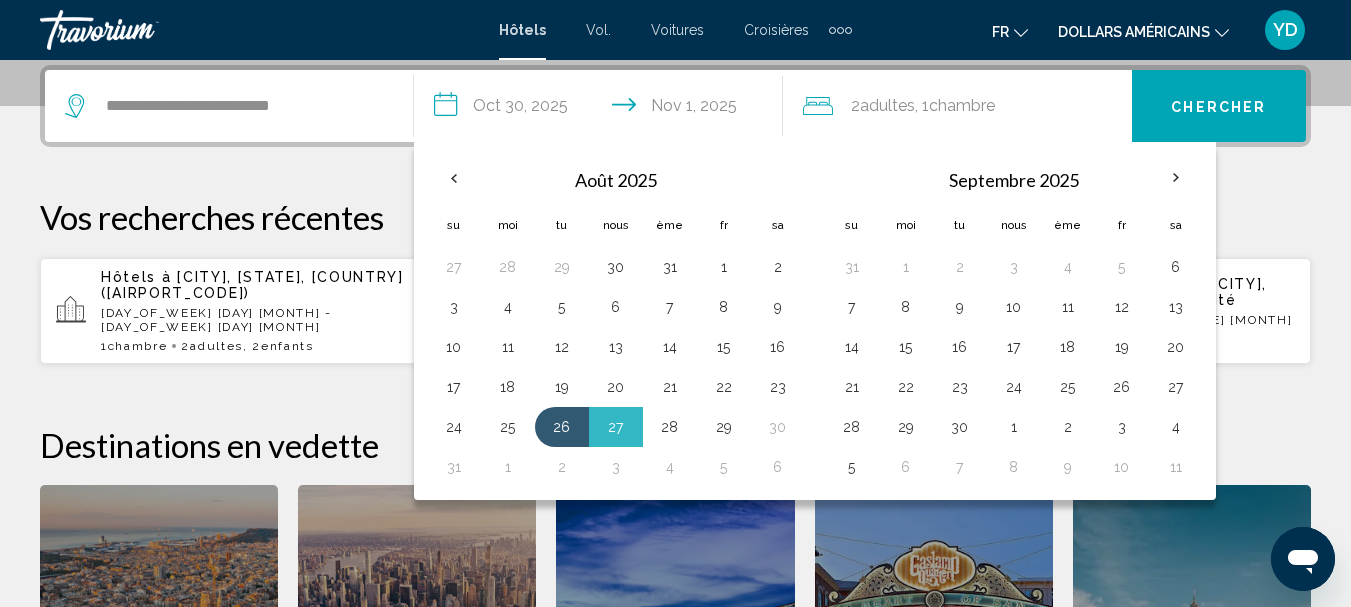type on "**********" 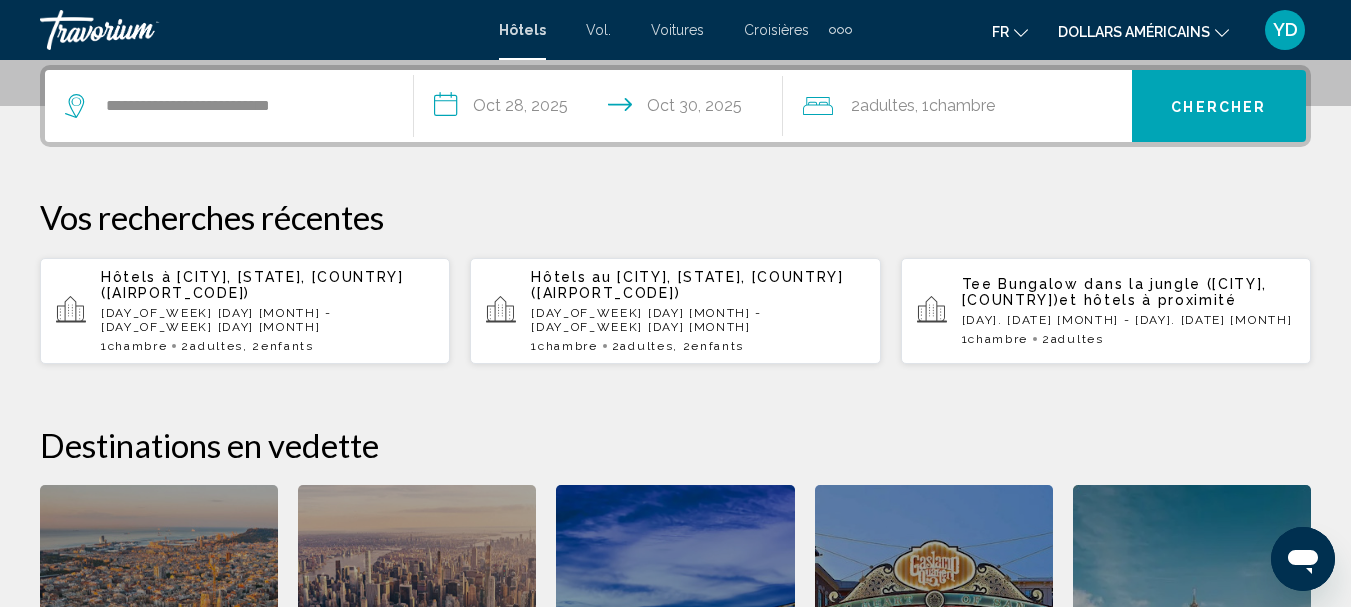 click on "Chercher" at bounding box center (1219, 106) 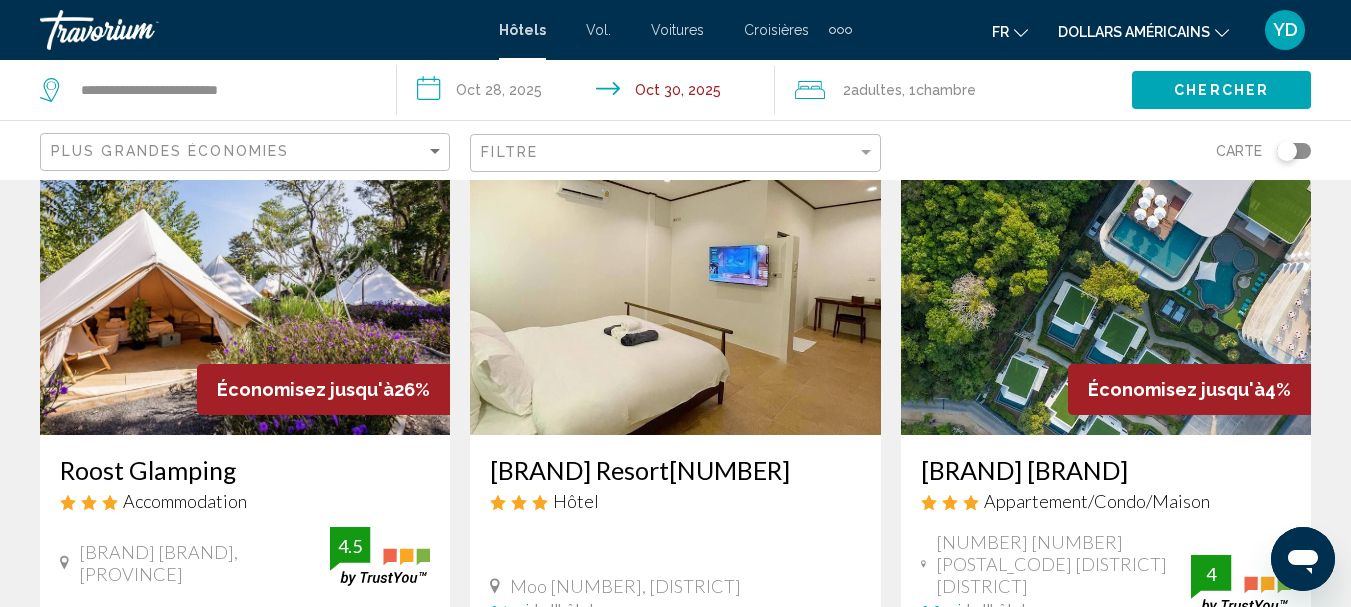 scroll, scrollTop: 300, scrollLeft: 0, axis: vertical 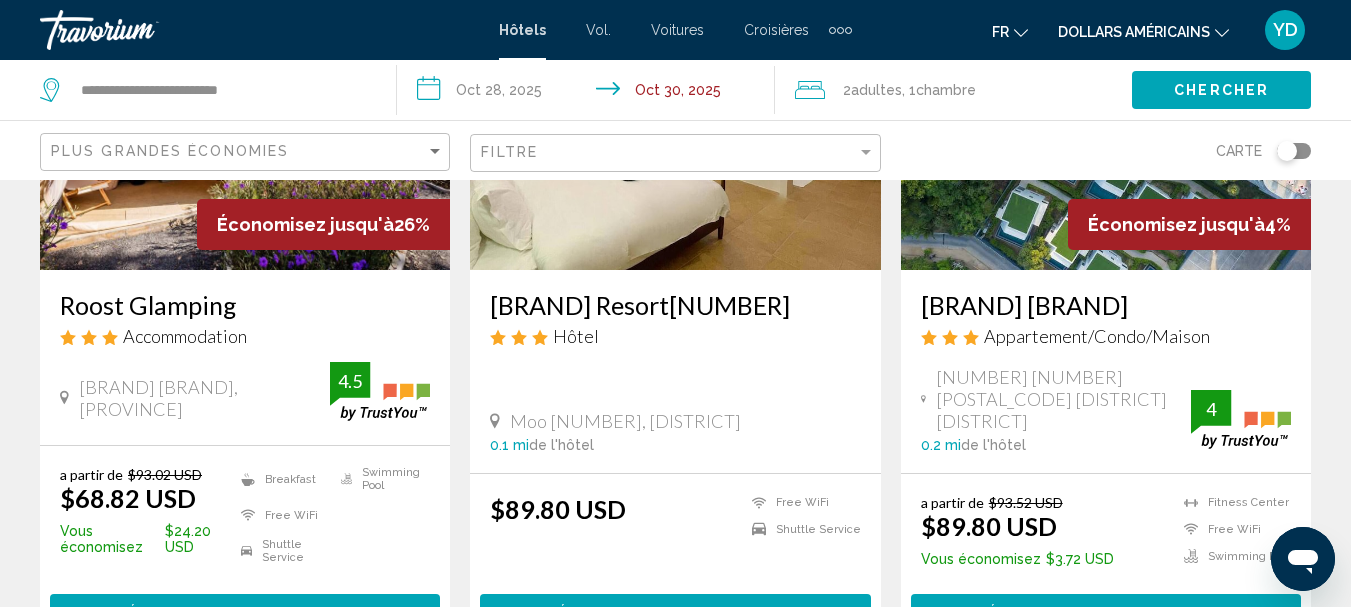 click on "Roost Glamping" at bounding box center [245, 305] 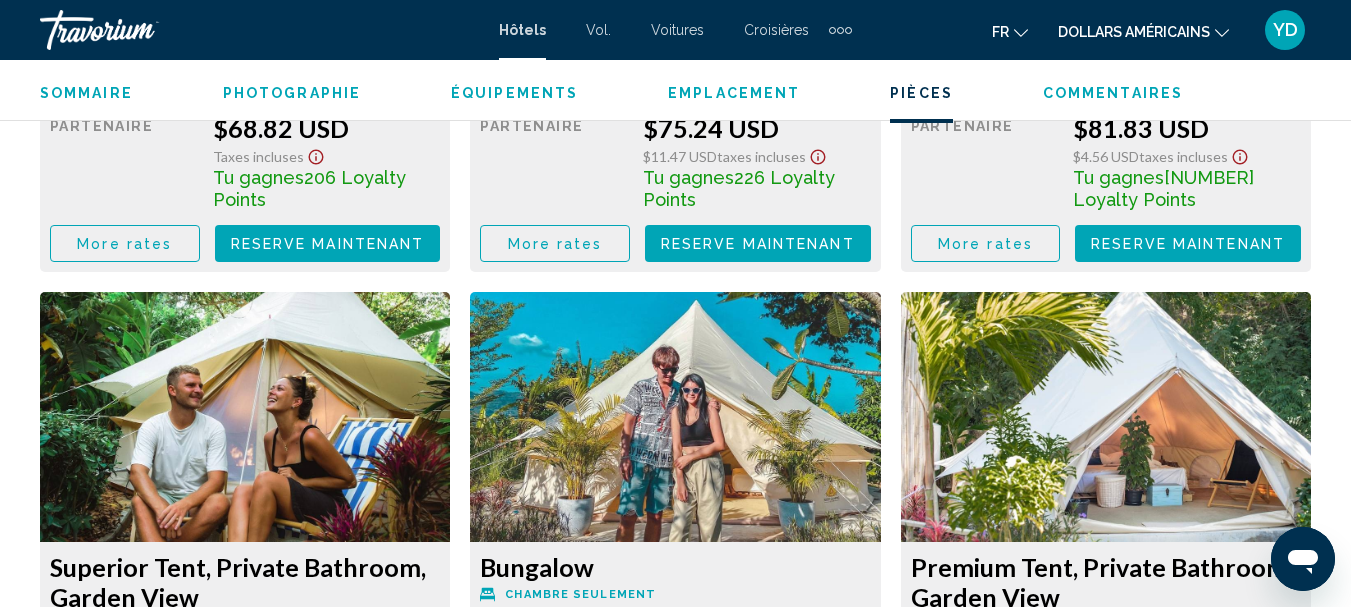 scroll, scrollTop: 3831, scrollLeft: 0, axis: vertical 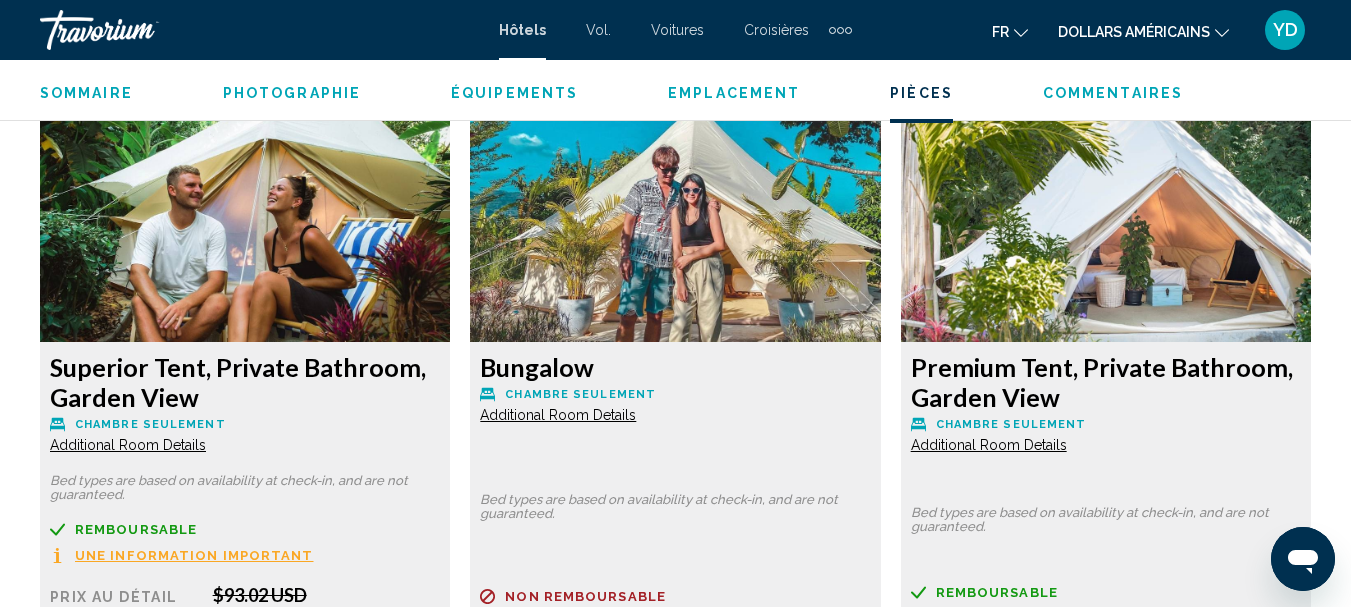 click on "Additional Room Details" at bounding box center (128, -326) 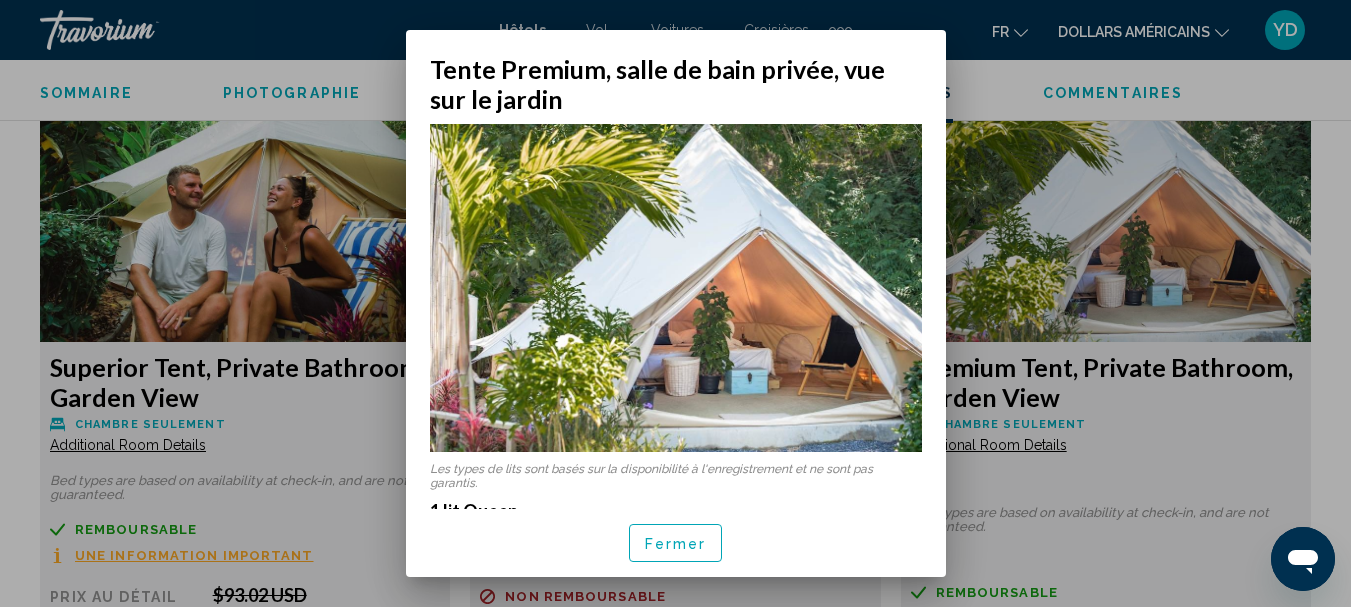 click at bounding box center [675, 303] 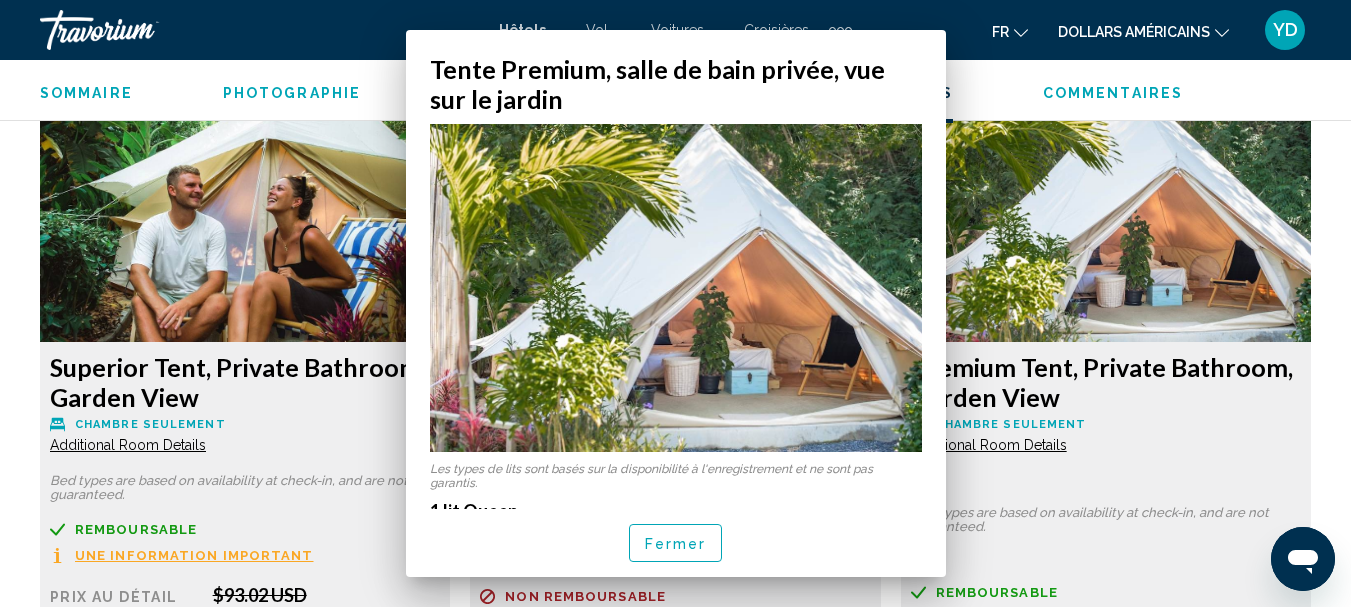scroll, scrollTop: 3831, scrollLeft: 0, axis: vertical 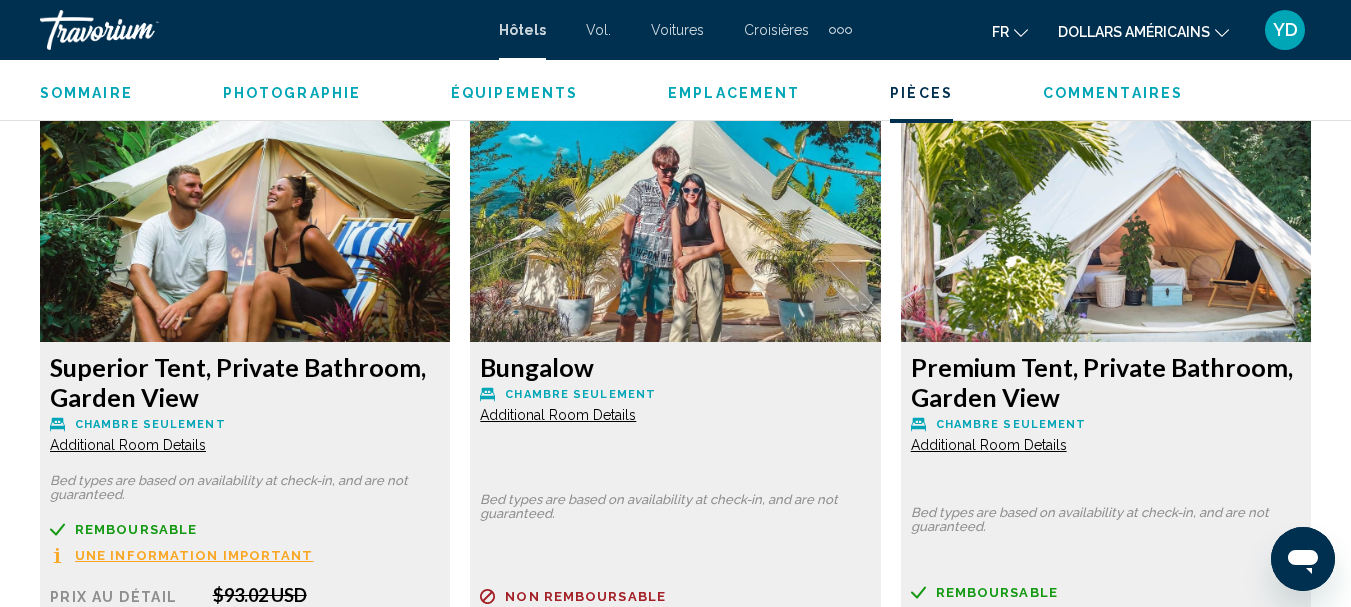 click on "Additional Room Details" at bounding box center [128, -326] 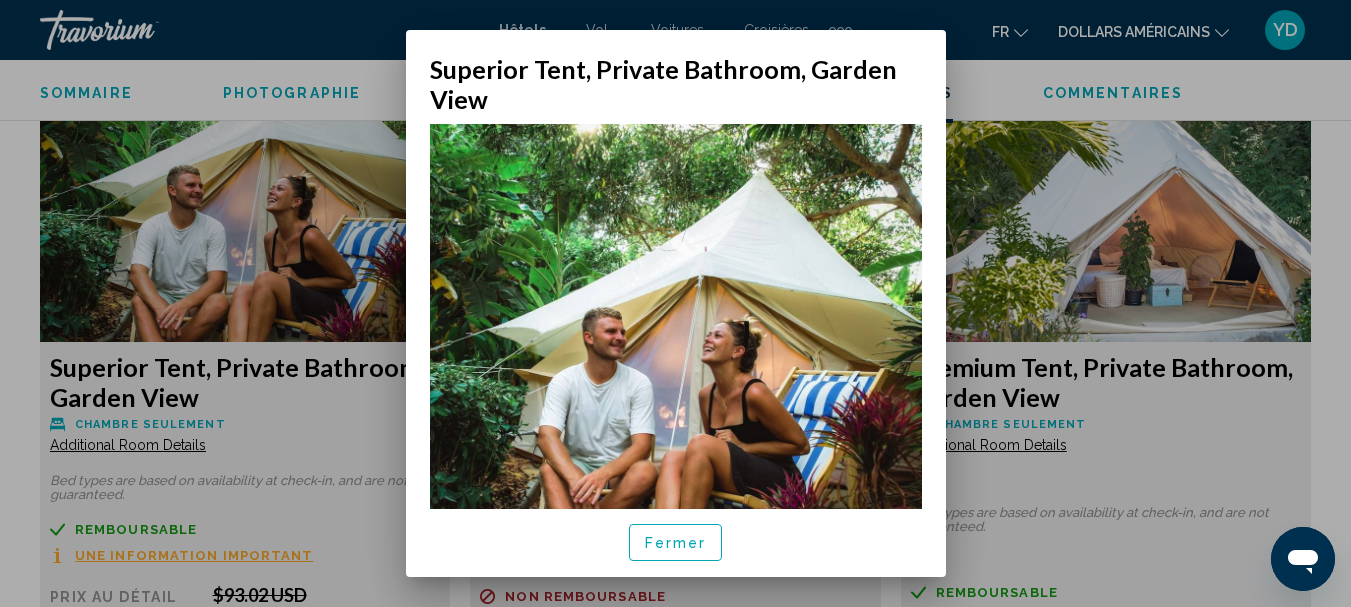 scroll, scrollTop: 0, scrollLeft: 0, axis: both 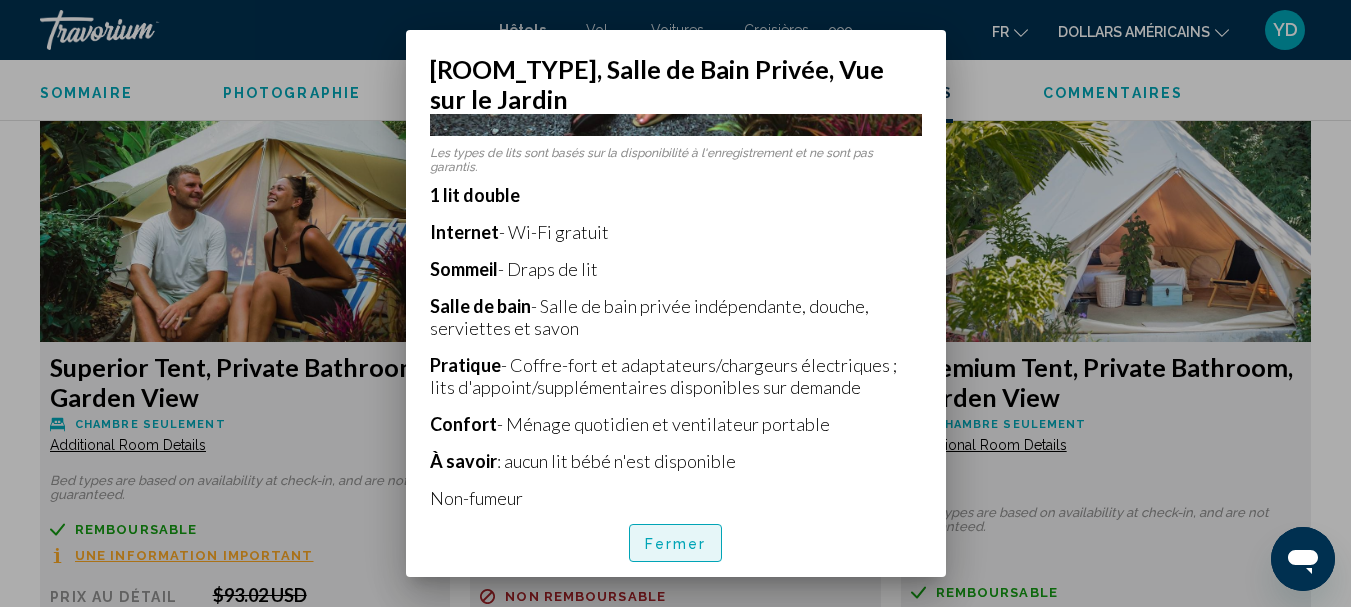 click on "Fermer" at bounding box center [676, 544] 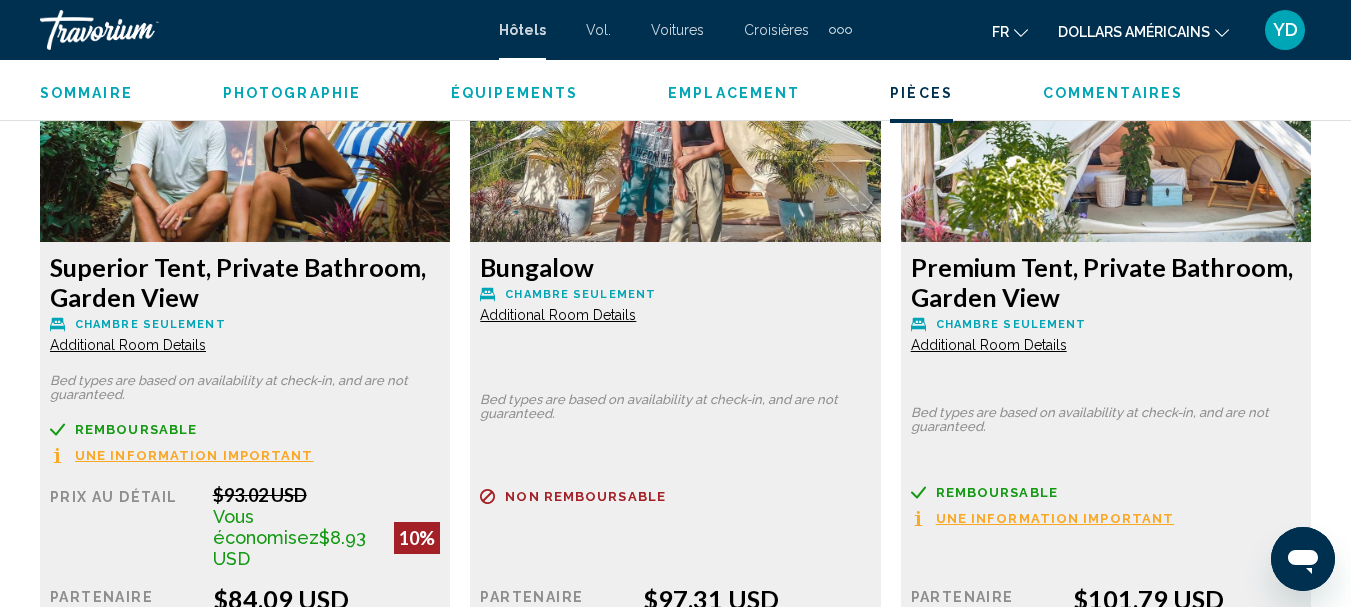 scroll, scrollTop: 4231, scrollLeft: 0, axis: vertical 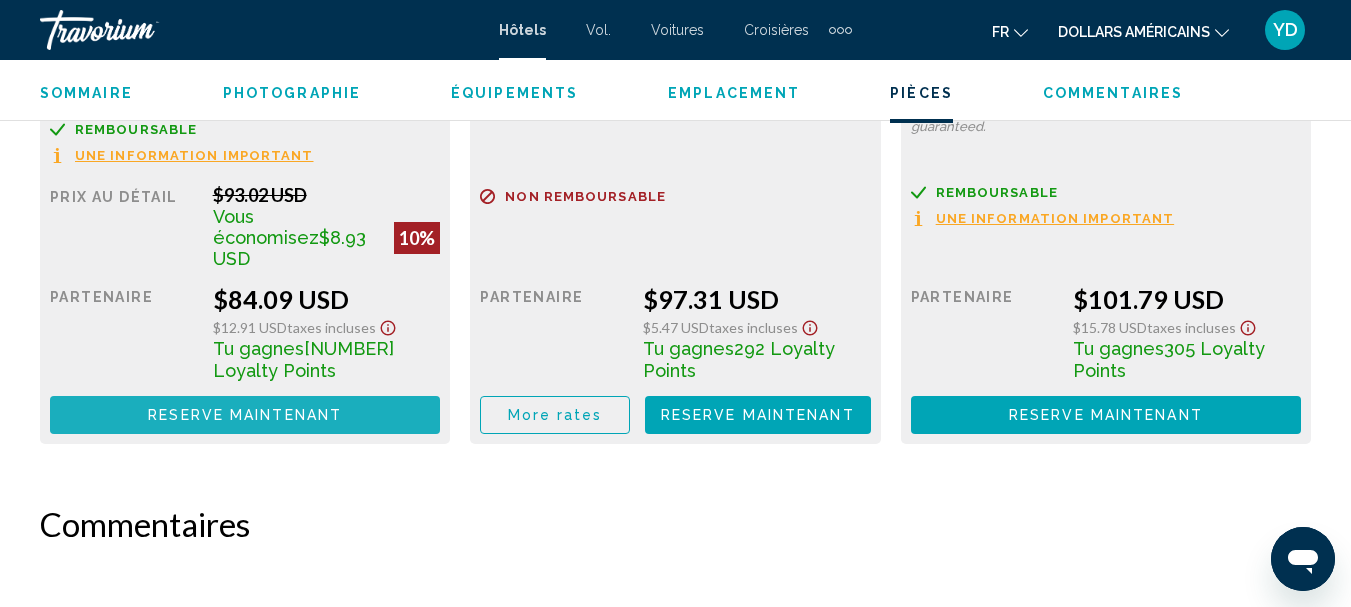 click on "Reserve maintenant" at bounding box center [245, 416] 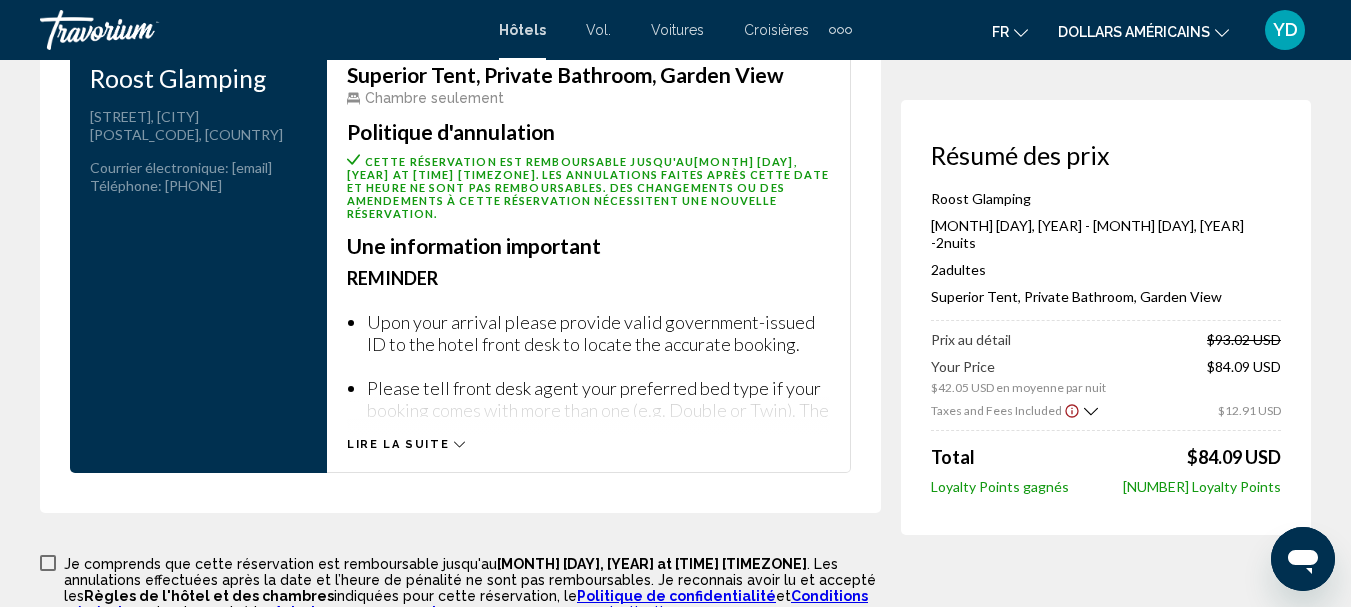 scroll, scrollTop: 2700, scrollLeft: 0, axis: vertical 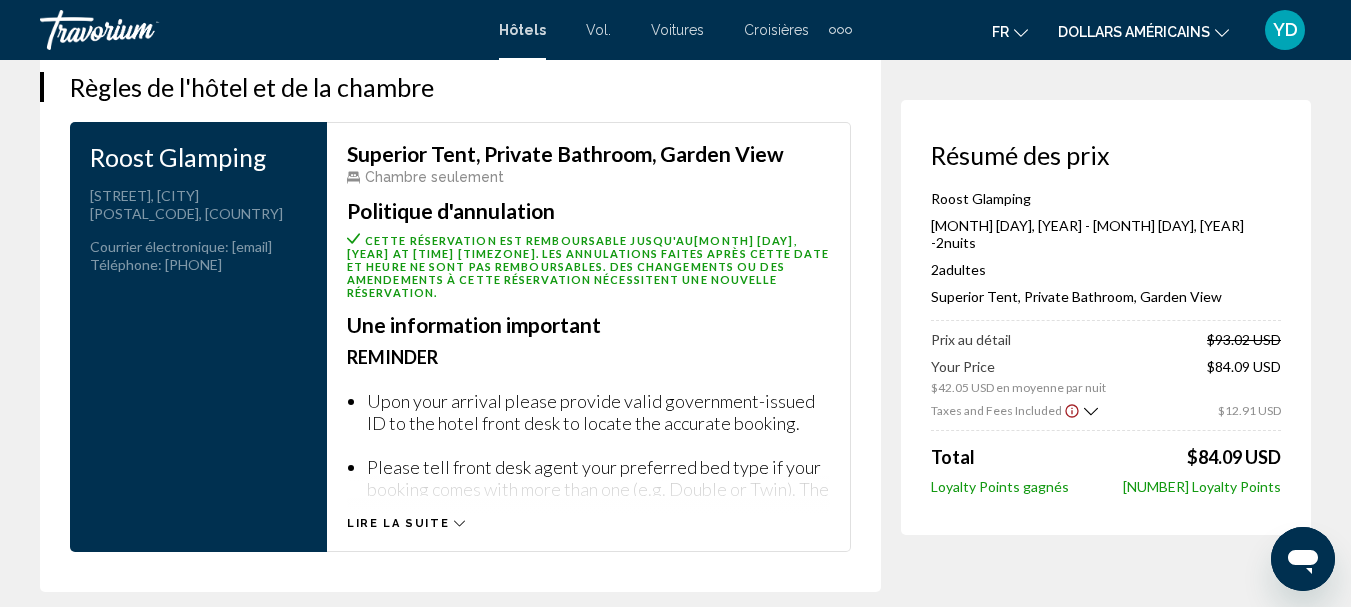 click on "Lire la suite" at bounding box center (398, 523) 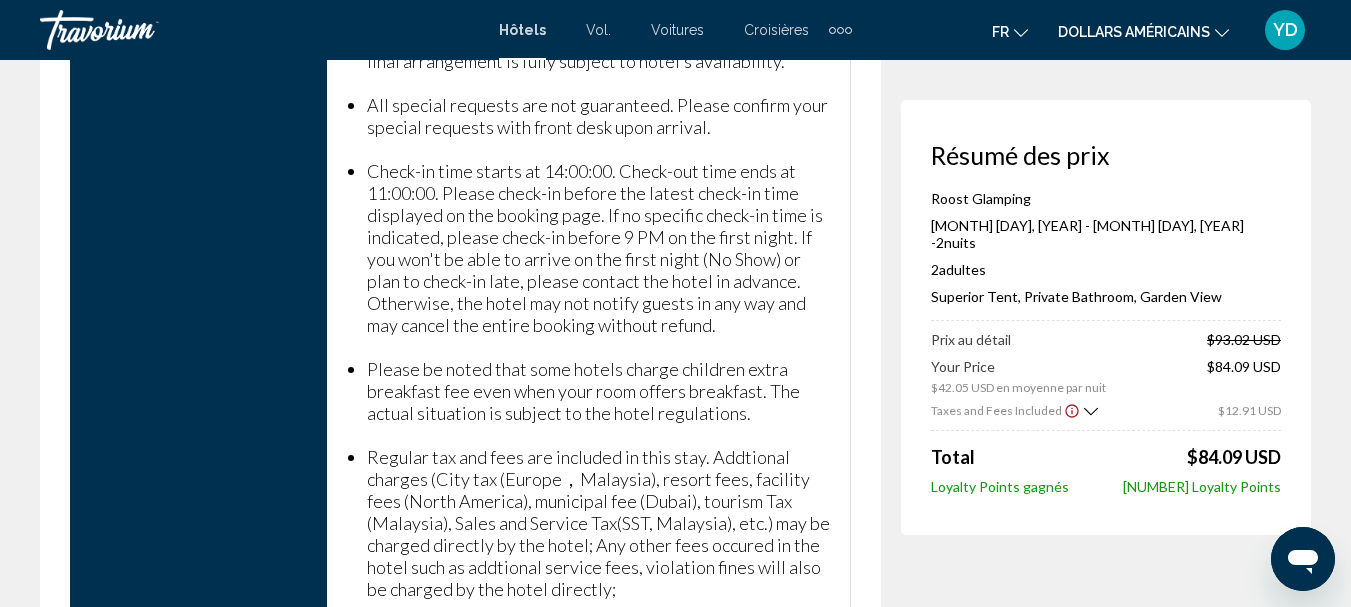 scroll, scrollTop: 3200, scrollLeft: 0, axis: vertical 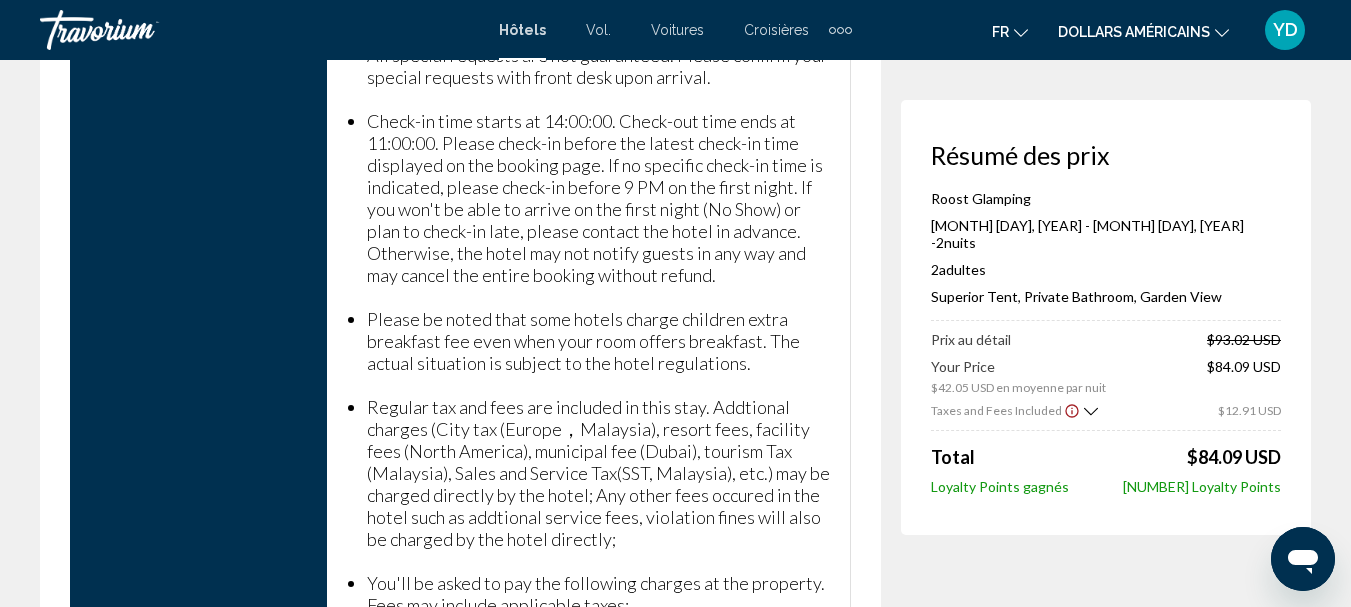 drag, startPoint x: 371, startPoint y: 320, endPoint x: 772, endPoint y: 390, distance: 407.06387 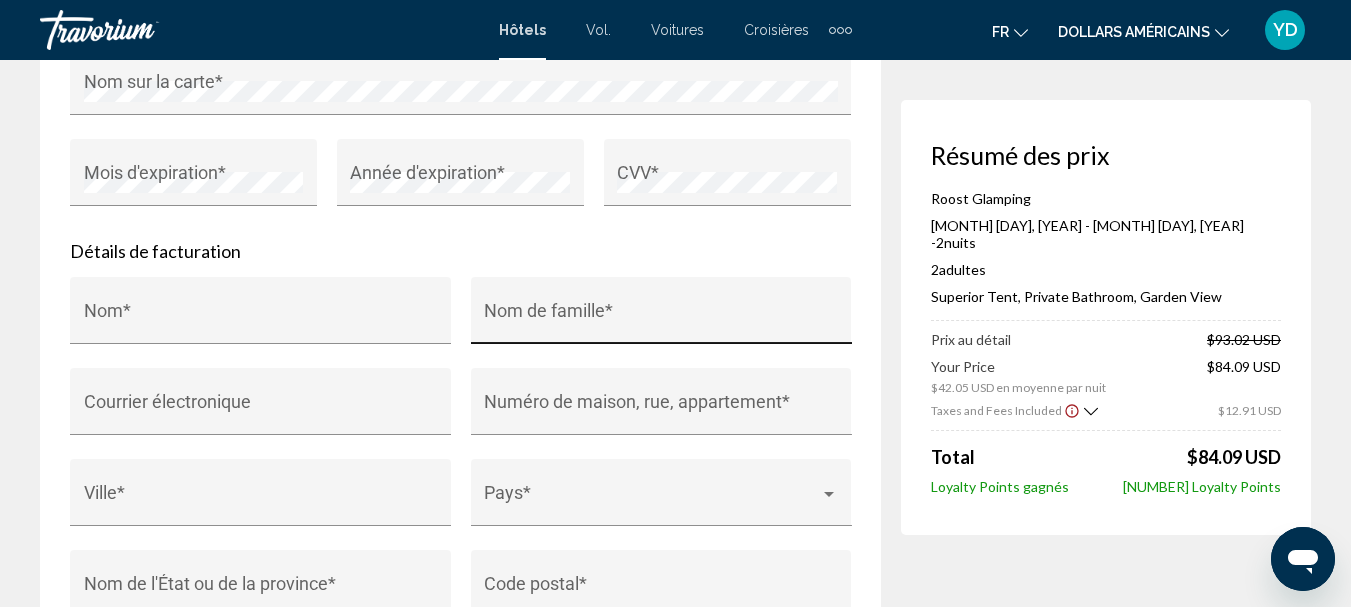 scroll, scrollTop: 1800, scrollLeft: 0, axis: vertical 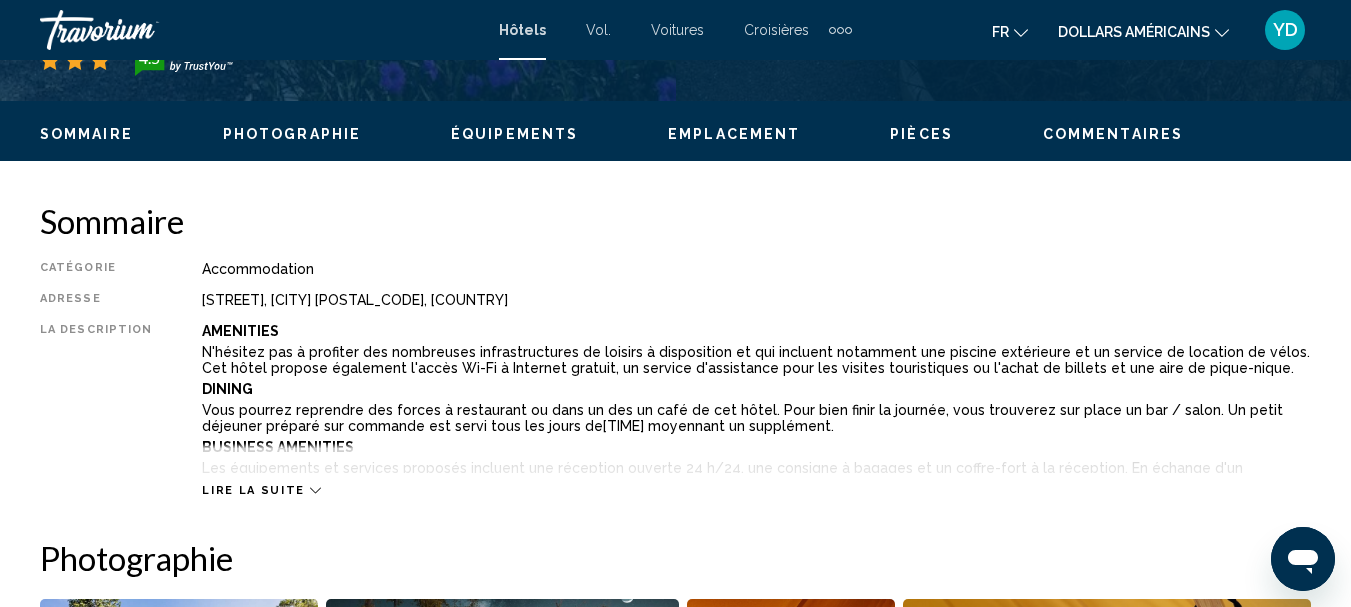click 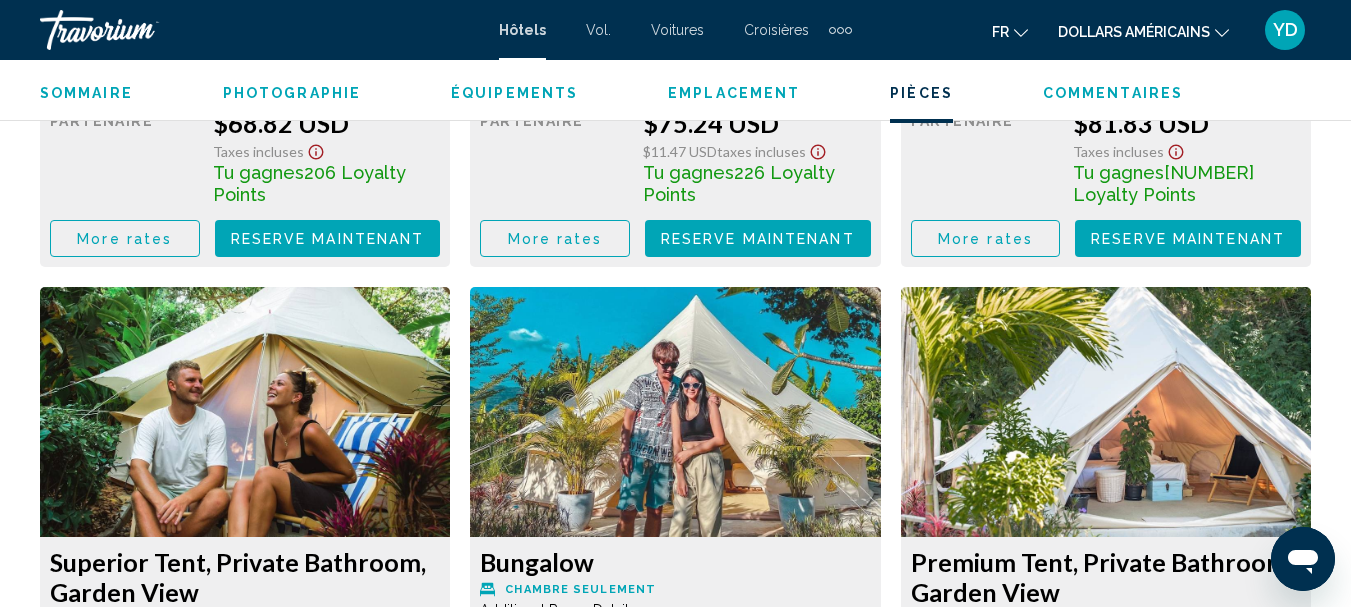 scroll, scrollTop: 4612, scrollLeft: 0, axis: vertical 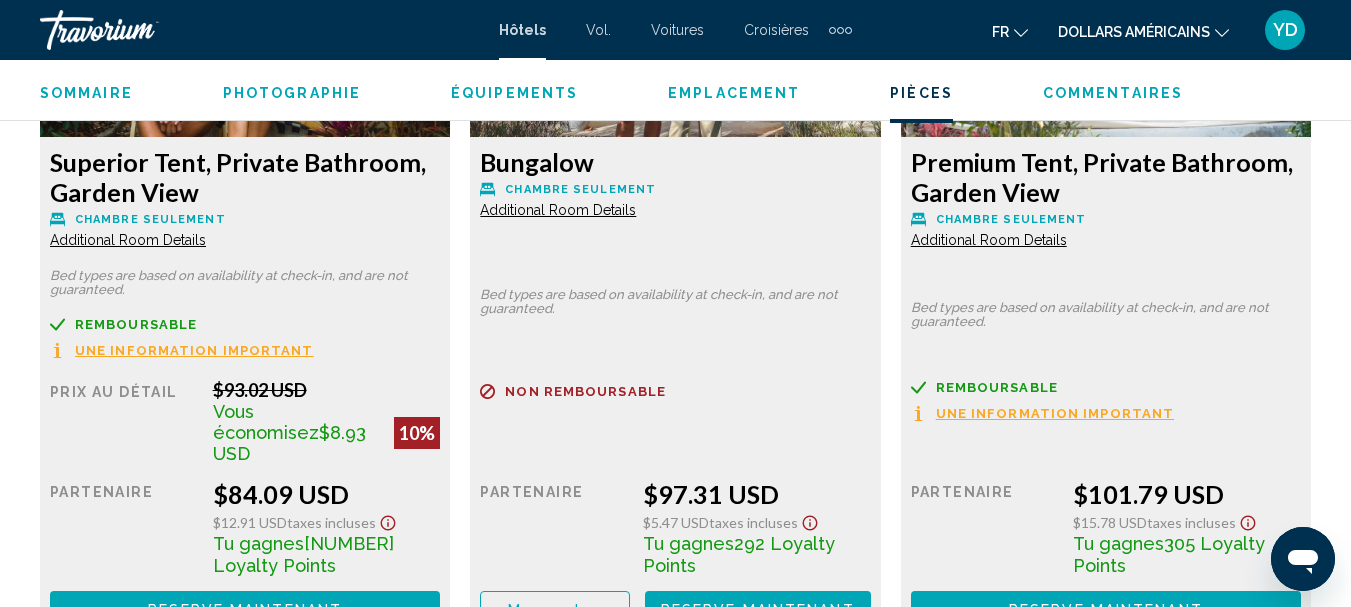 click on "Une information important" at bounding box center (624, -421) 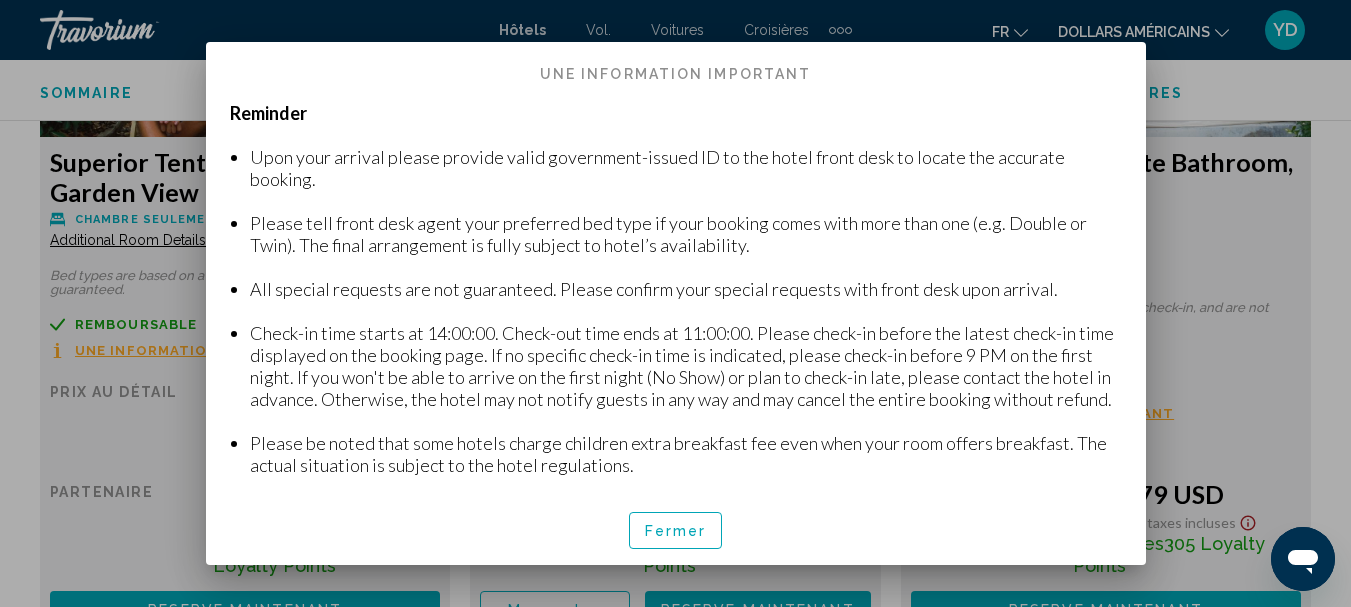 scroll, scrollTop: 0, scrollLeft: 0, axis: both 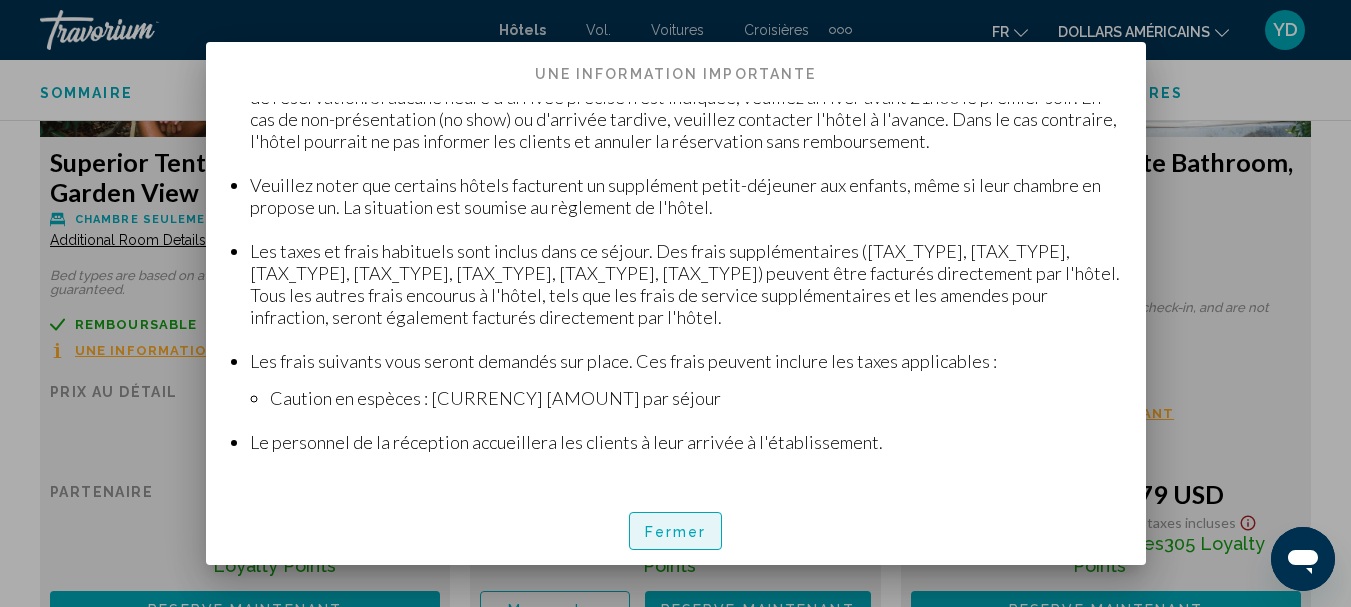 drag, startPoint x: 683, startPoint y: 528, endPoint x: 482, endPoint y: 470, distance: 209.20087 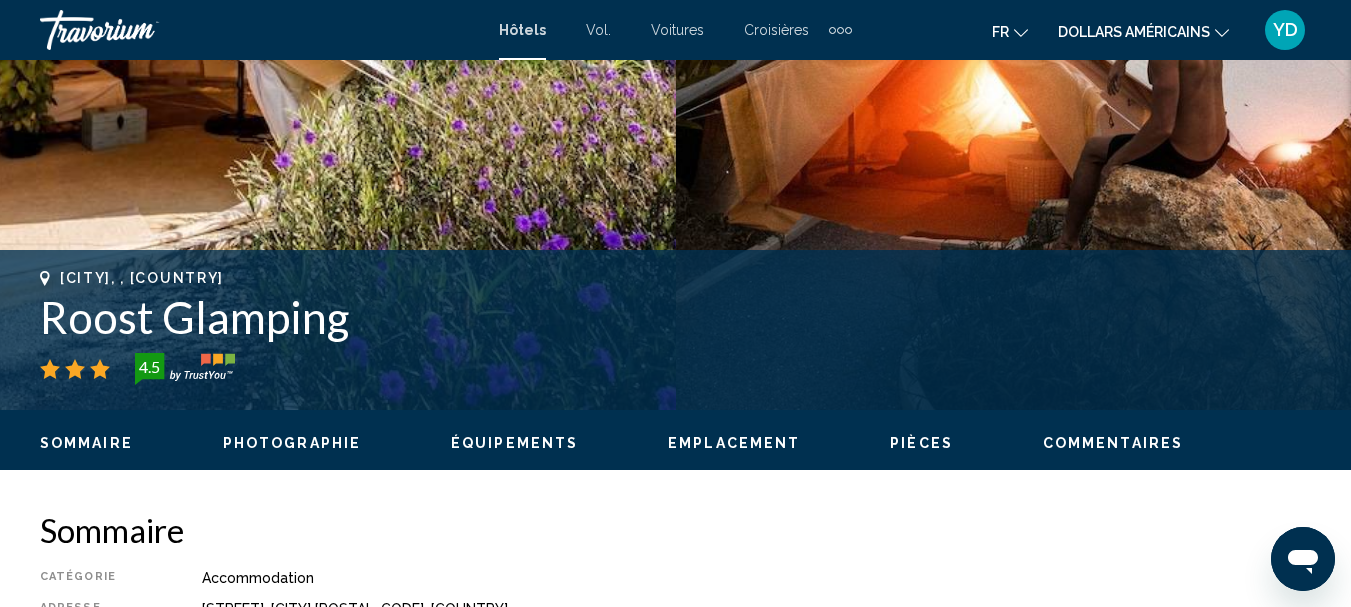 scroll, scrollTop: 0, scrollLeft: 0, axis: both 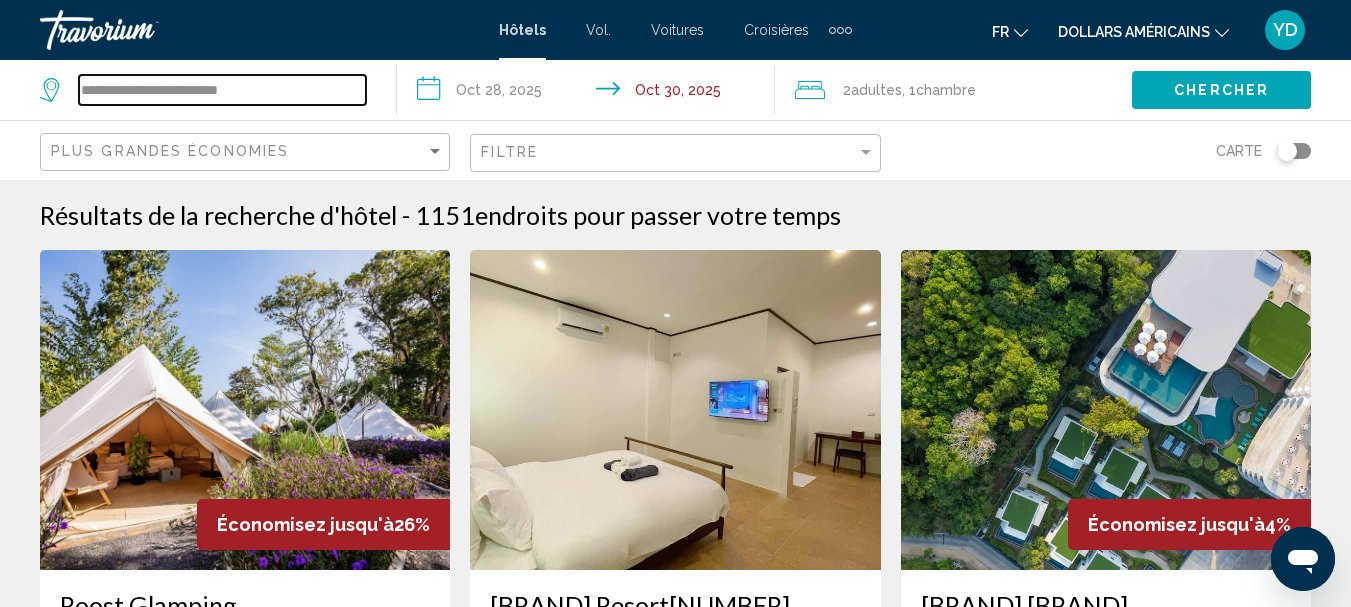 click on "**********" at bounding box center [222, 90] 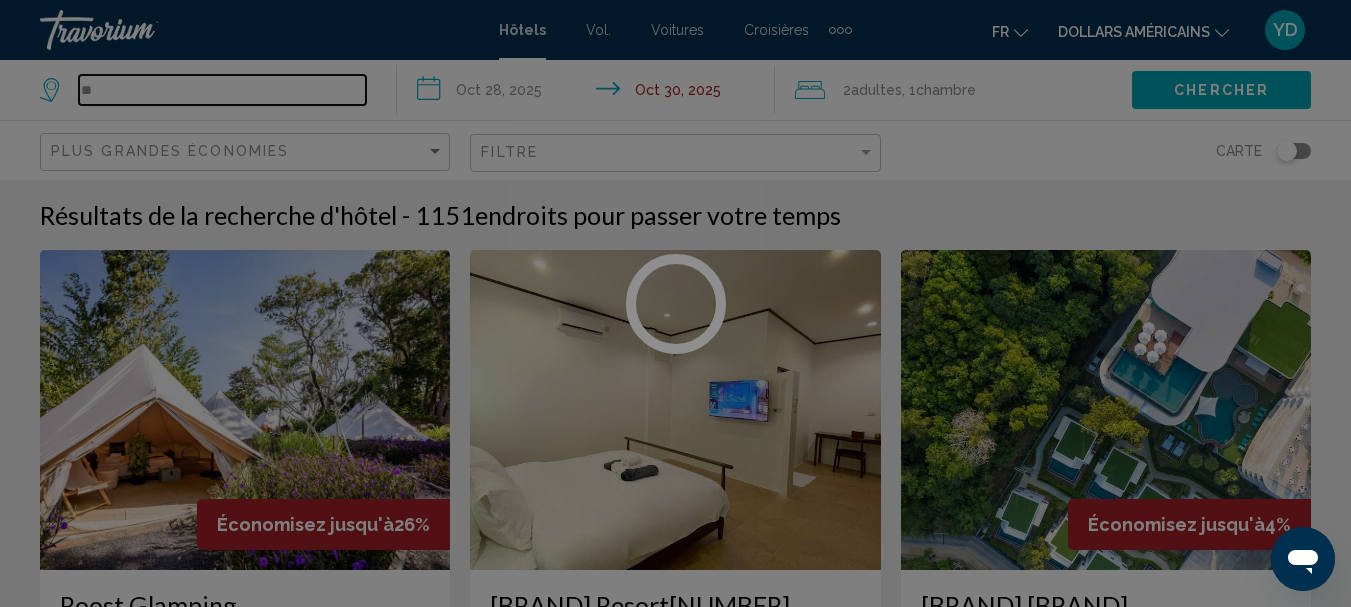 type on "*" 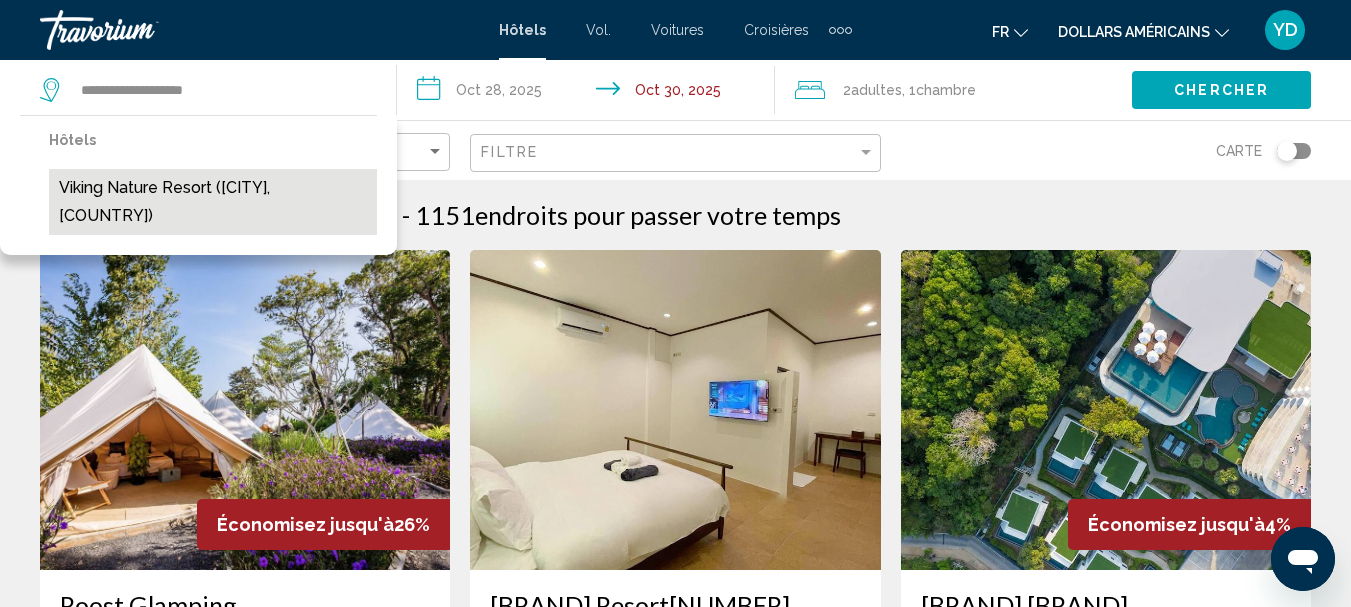 click on "Viking Nature Resort ([CITY], [COUNTRY])" at bounding box center (213, 202) 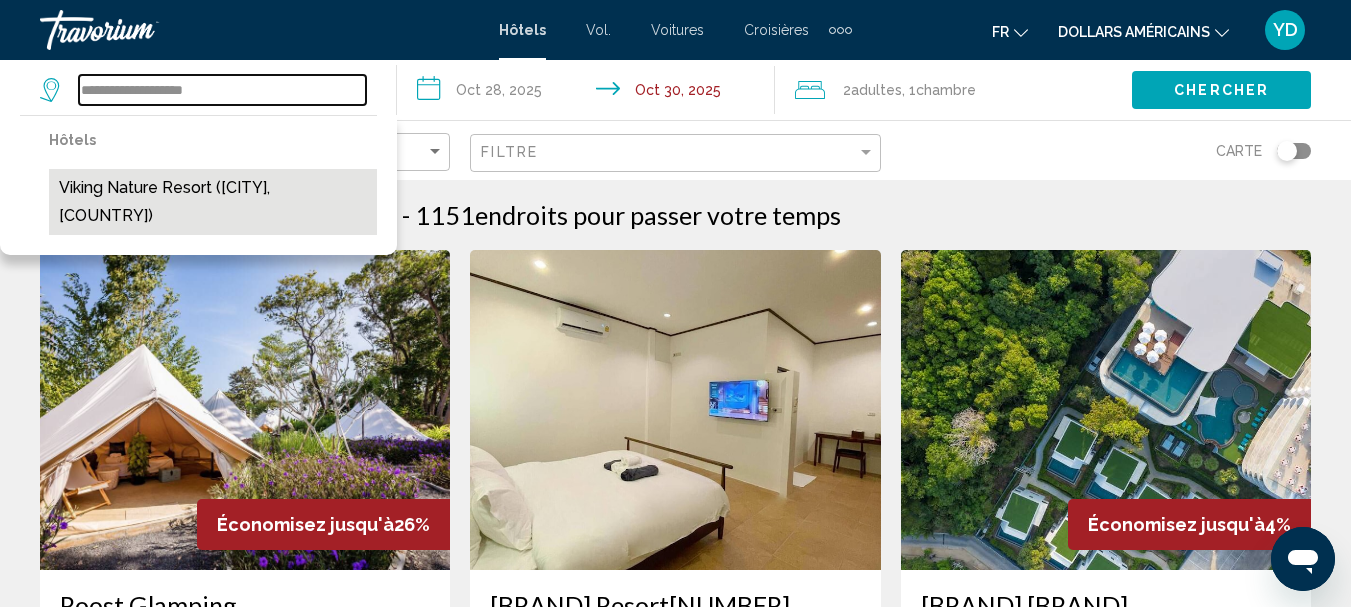 type on "**********" 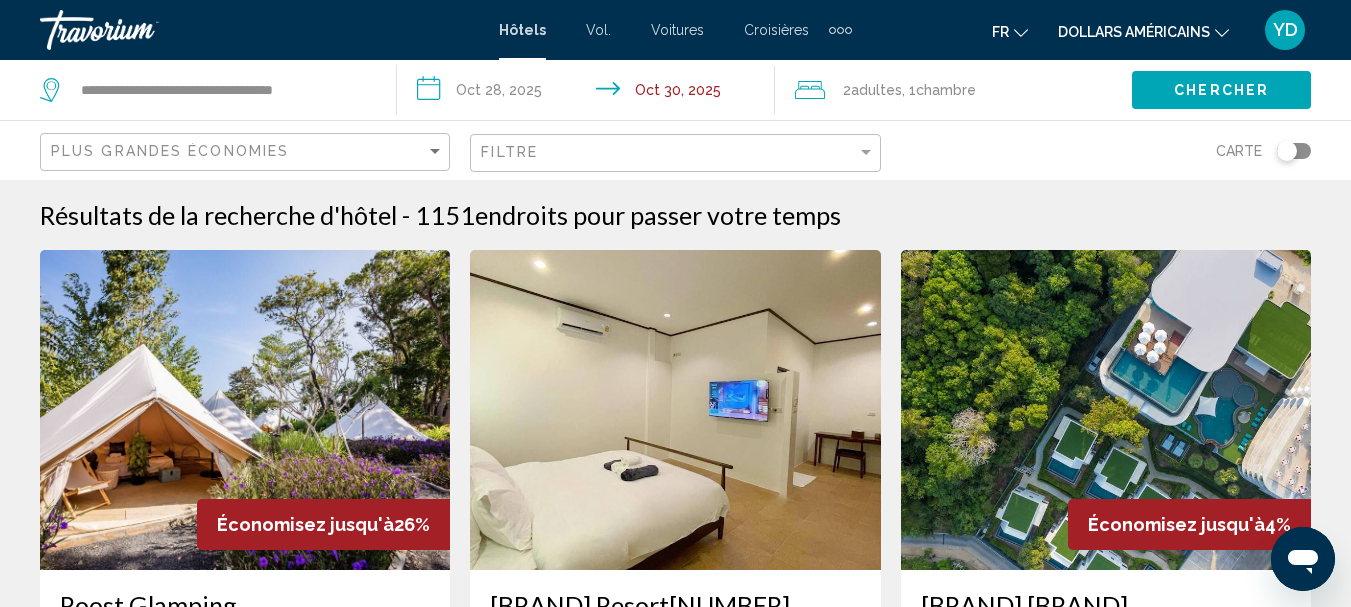 click on "**********" at bounding box center (589, 93) 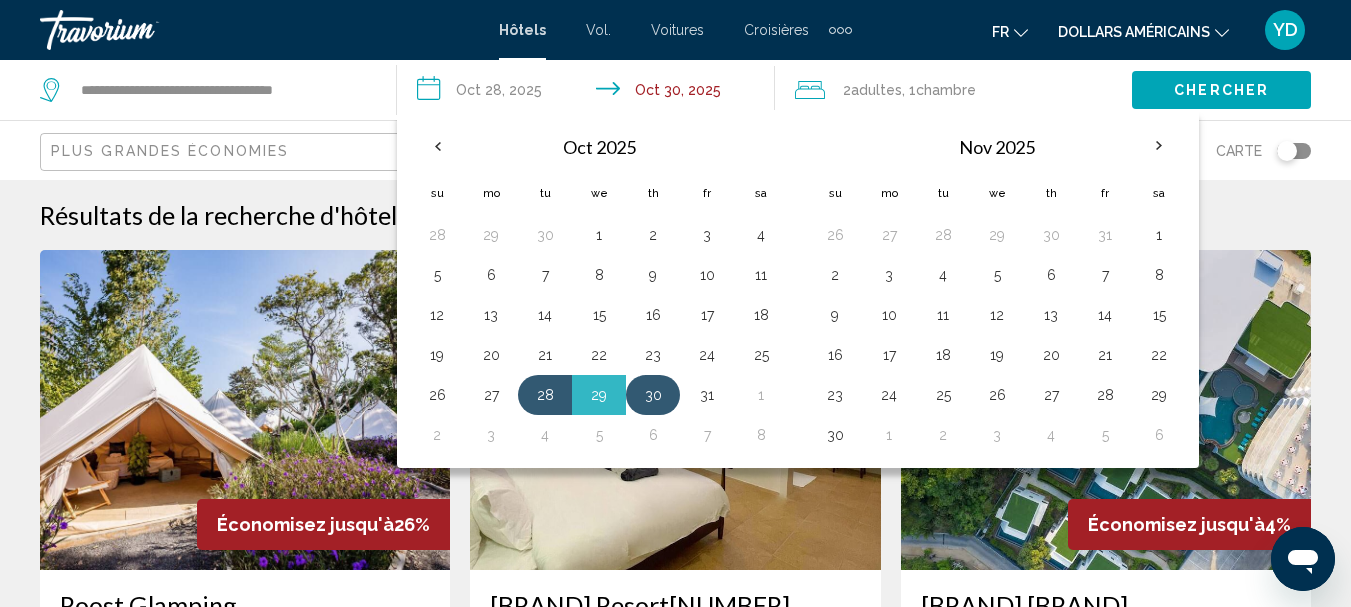 click on "30" at bounding box center [653, 395] 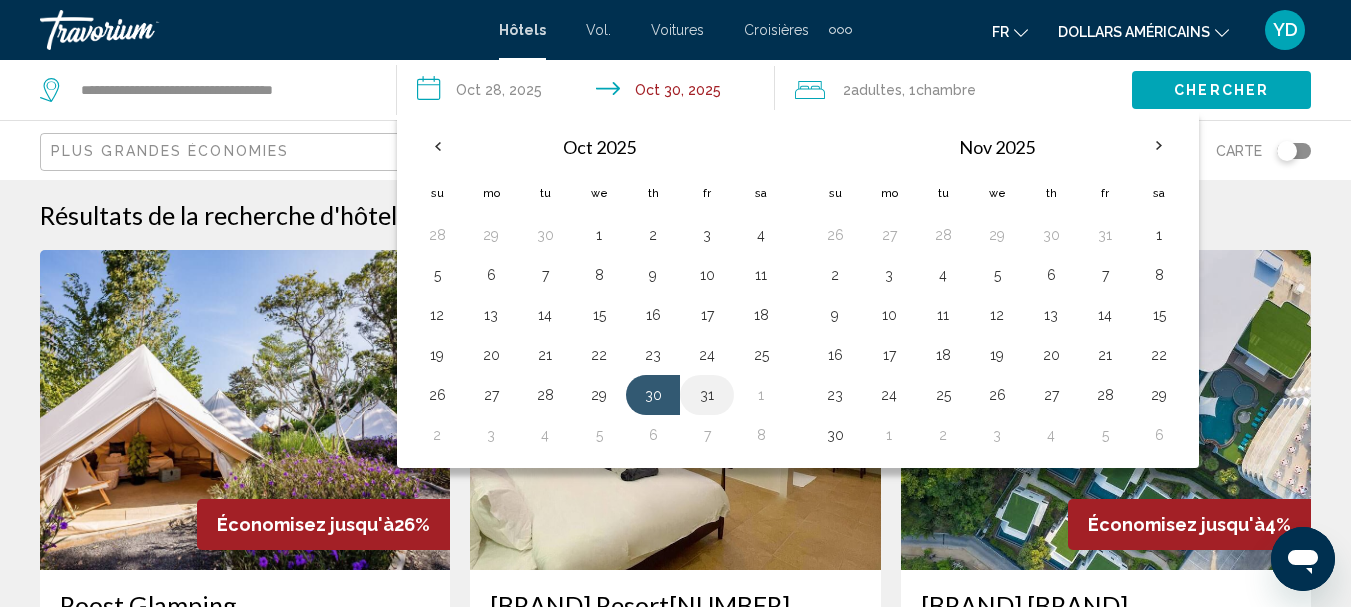 click on "31" at bounding box center [707, 395] 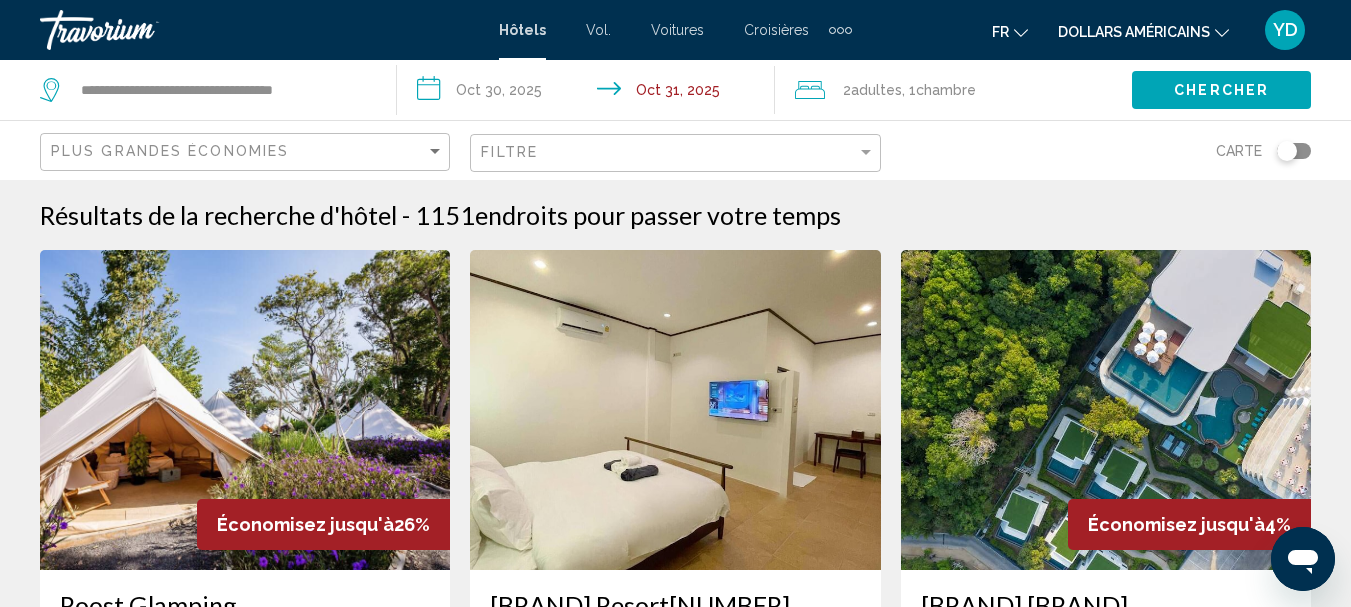 click on "Chercher" 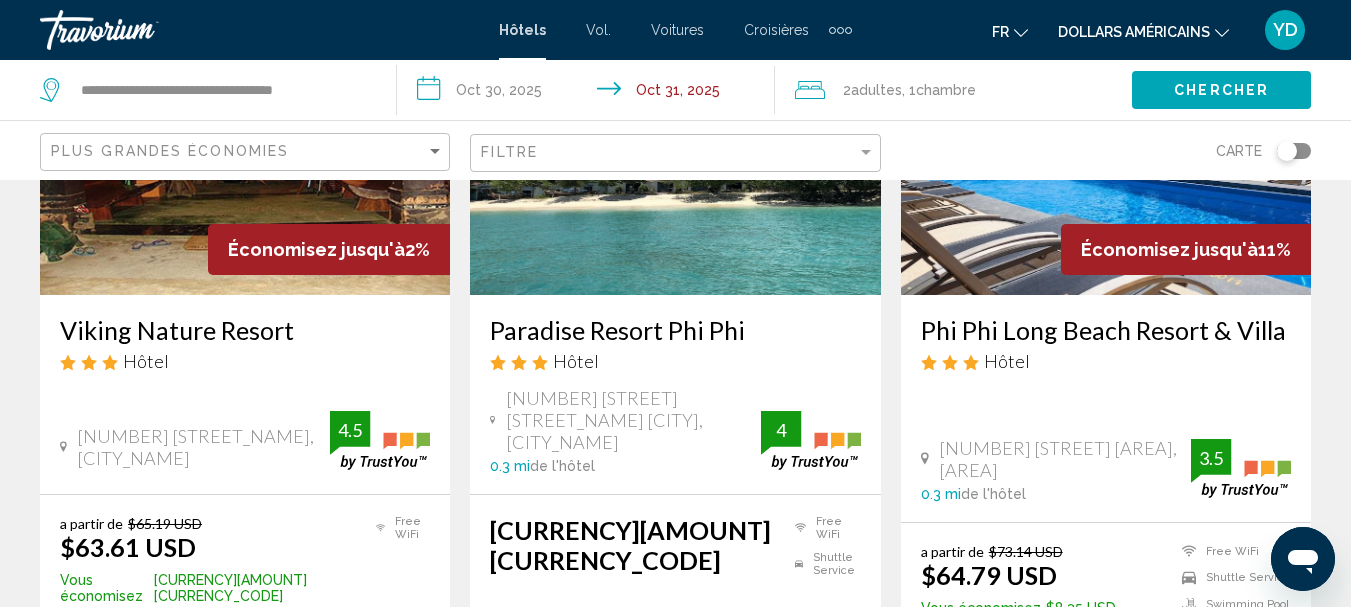 scroll, scrollTop: 200, scrollLeft: 0, axis: vertical 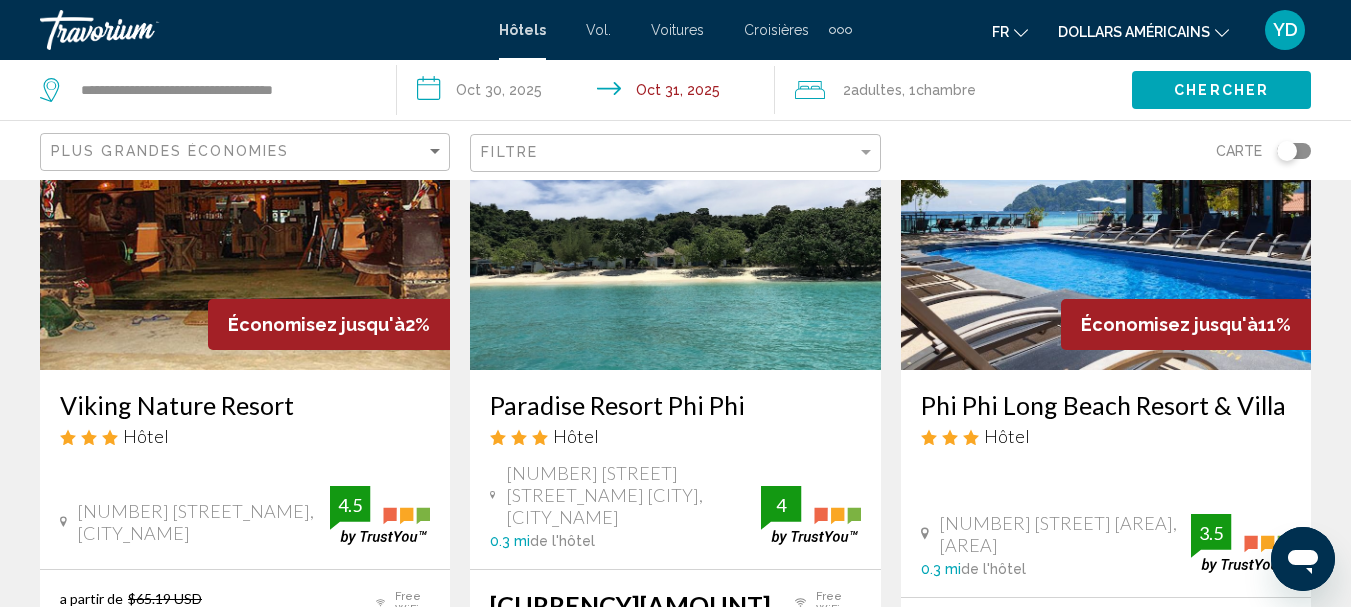 click at bounding box center (245, 210) 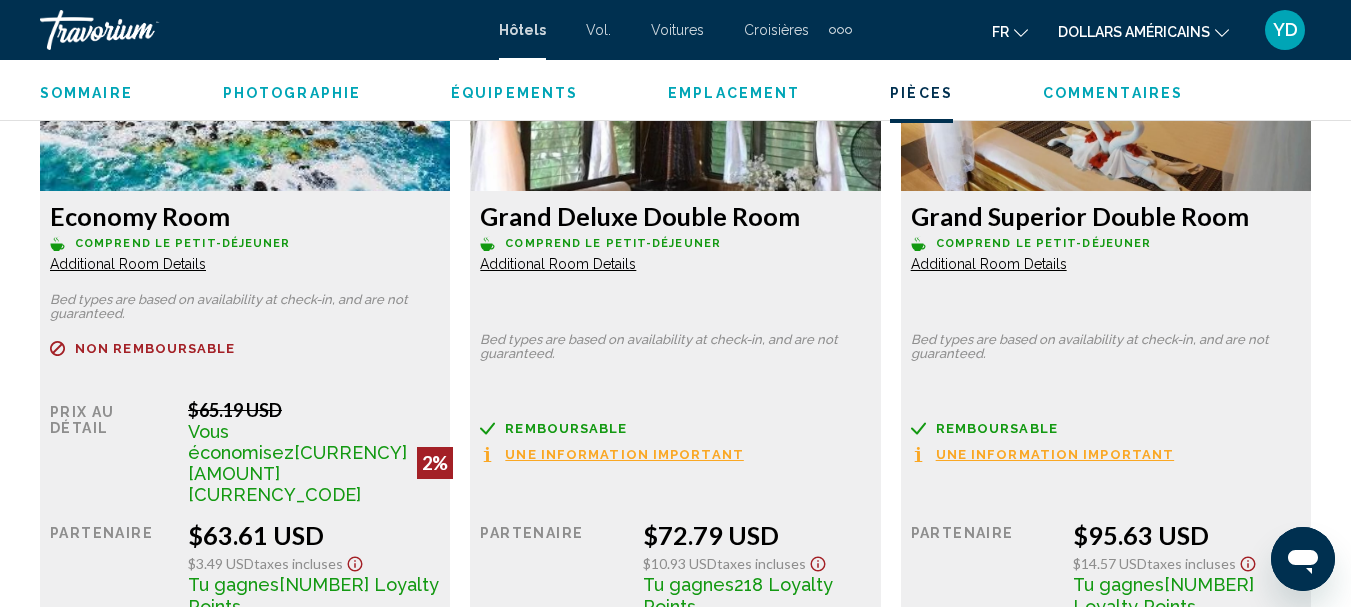 scroll, scrollTop: 3141, scrollLeft: 0, axis: vertical 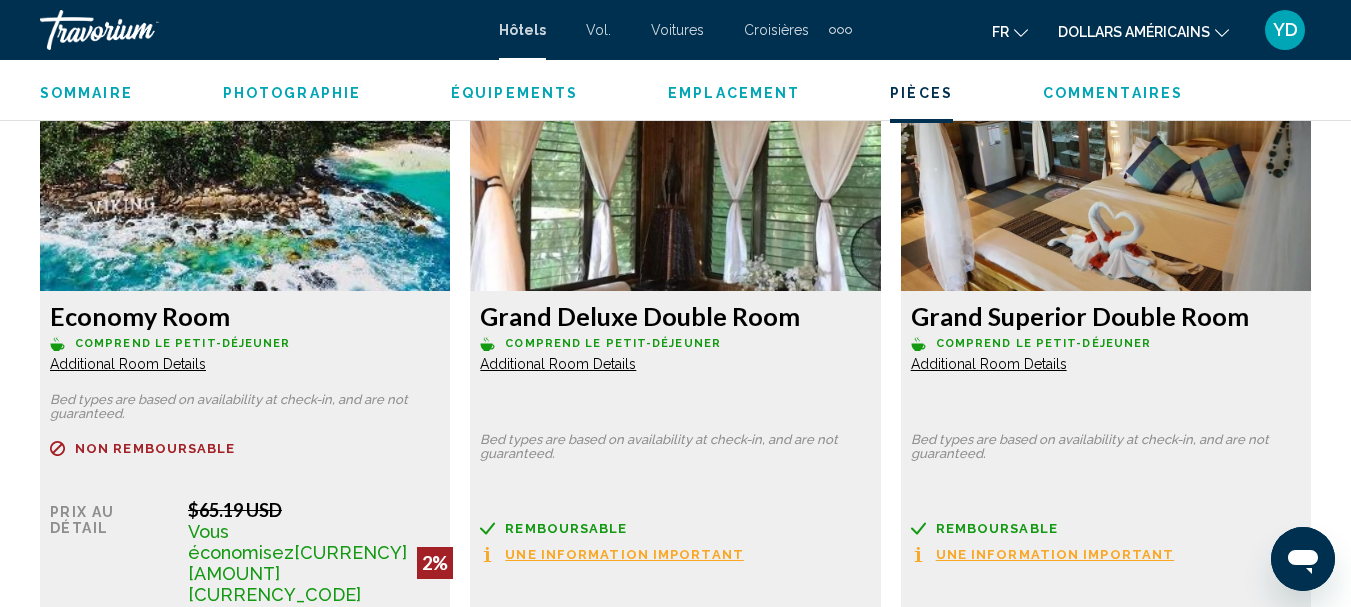 click on "Additional Room Details" at bounding box center (128, 364) 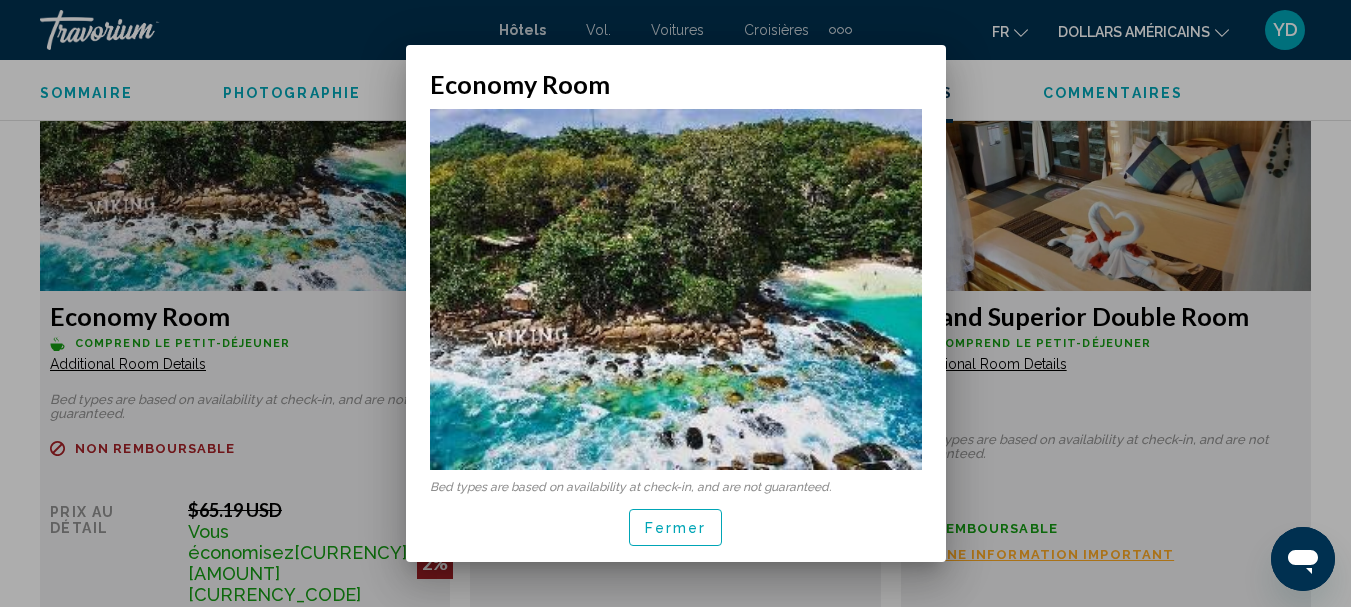 scroll, scrollTop: 0, scrollLeft: 0, axis: both 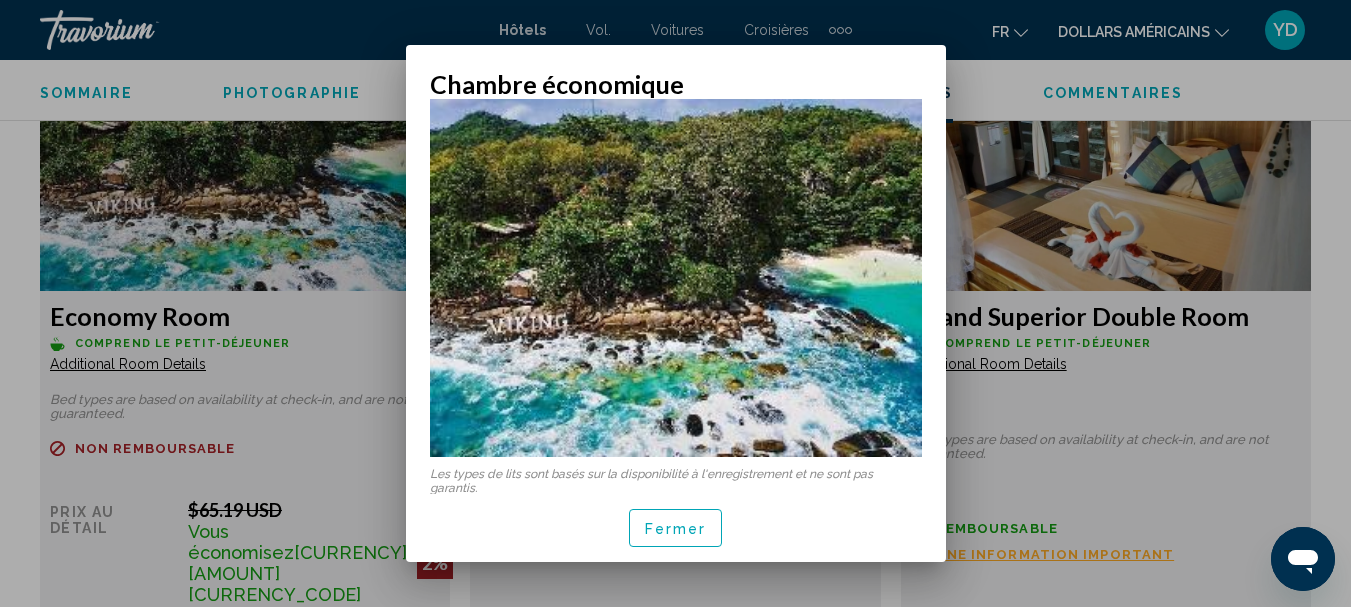 drag, startPoint x: 666, startPoint y: 528, endPoint x: 485, endPoint y: 517, distance: 181.33394 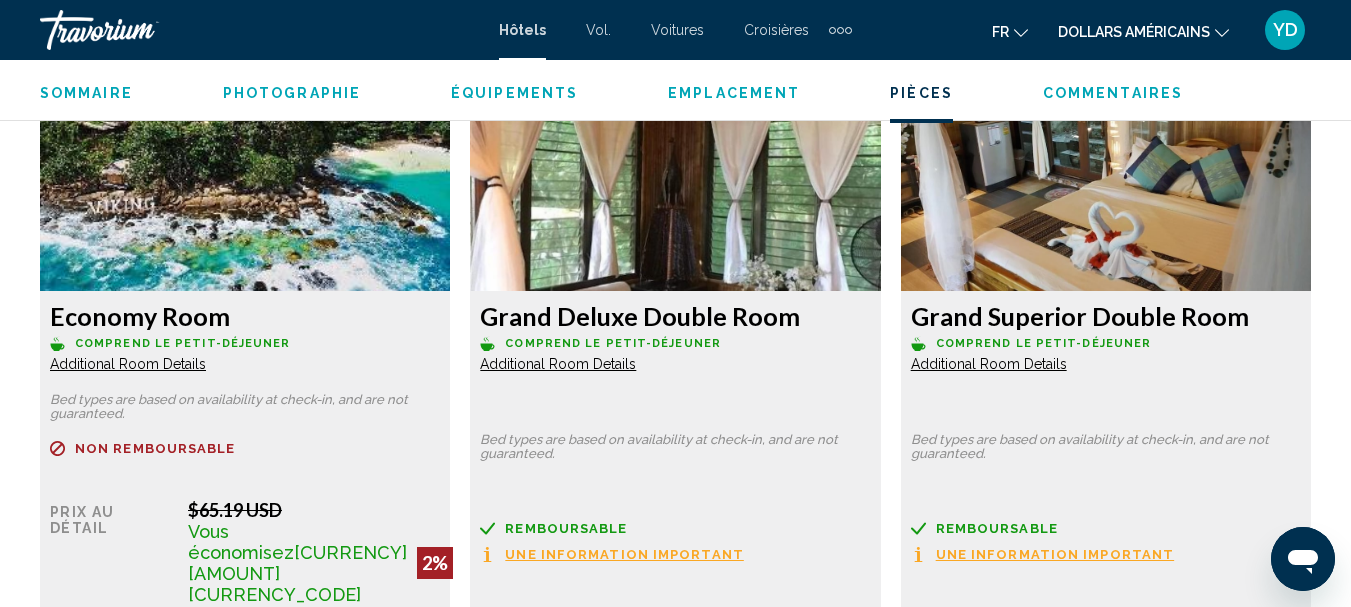 scroll, scrollTop: 3241, scrollLeft: 0, axis: vertical 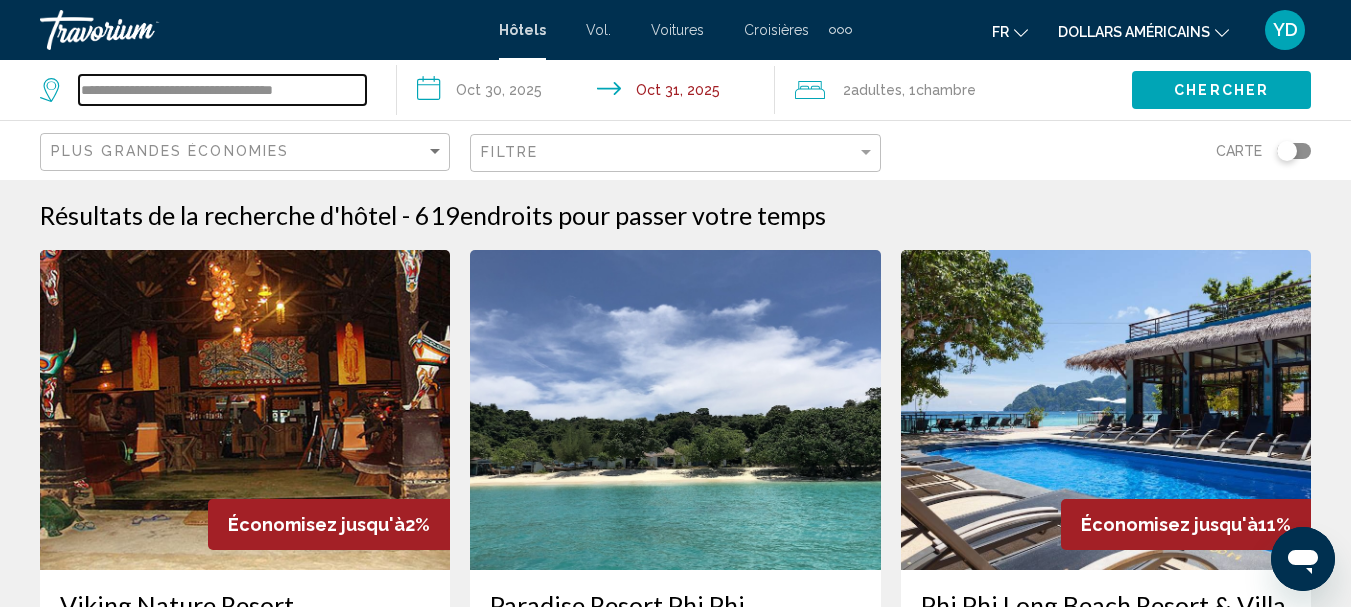 click on "**********" at bounding box center (222, 90) 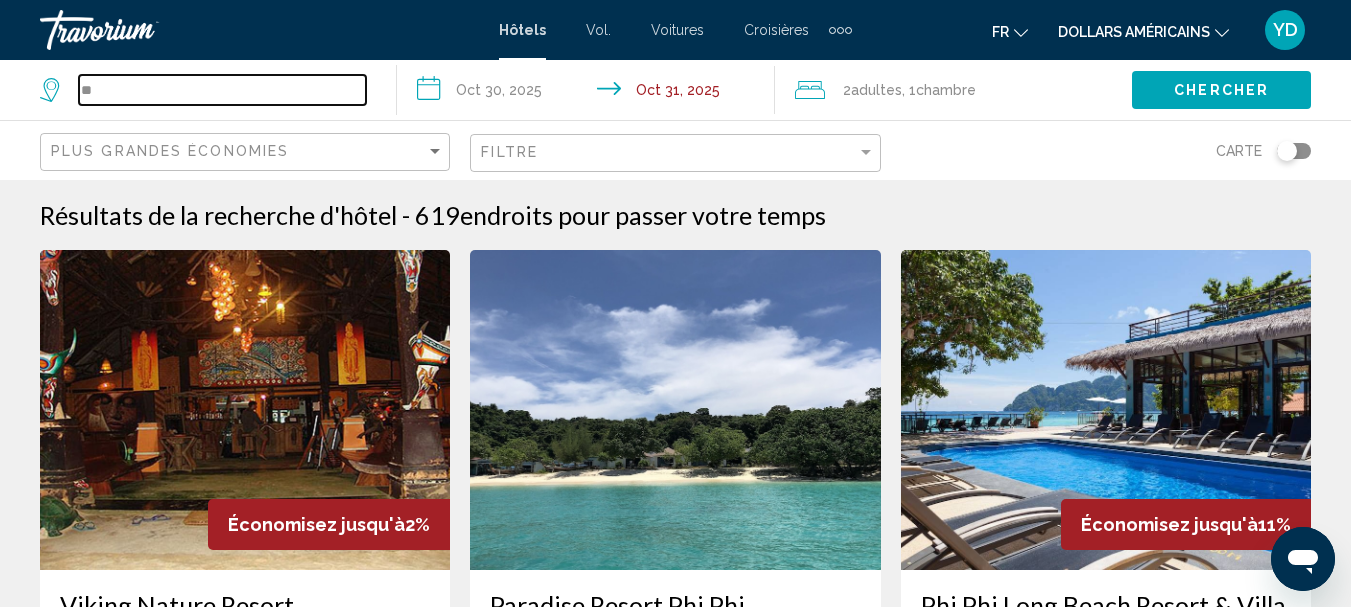 type on "*" 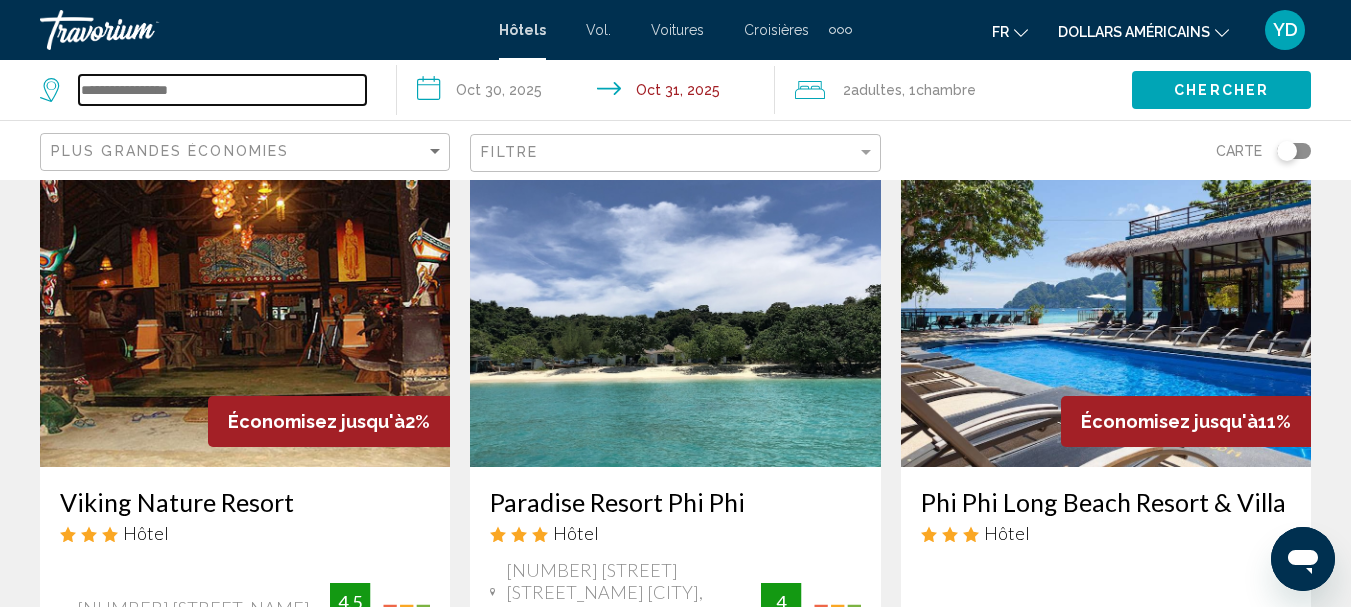 scroll, scrollTop: 0, scrollLeft: 0, axis: both 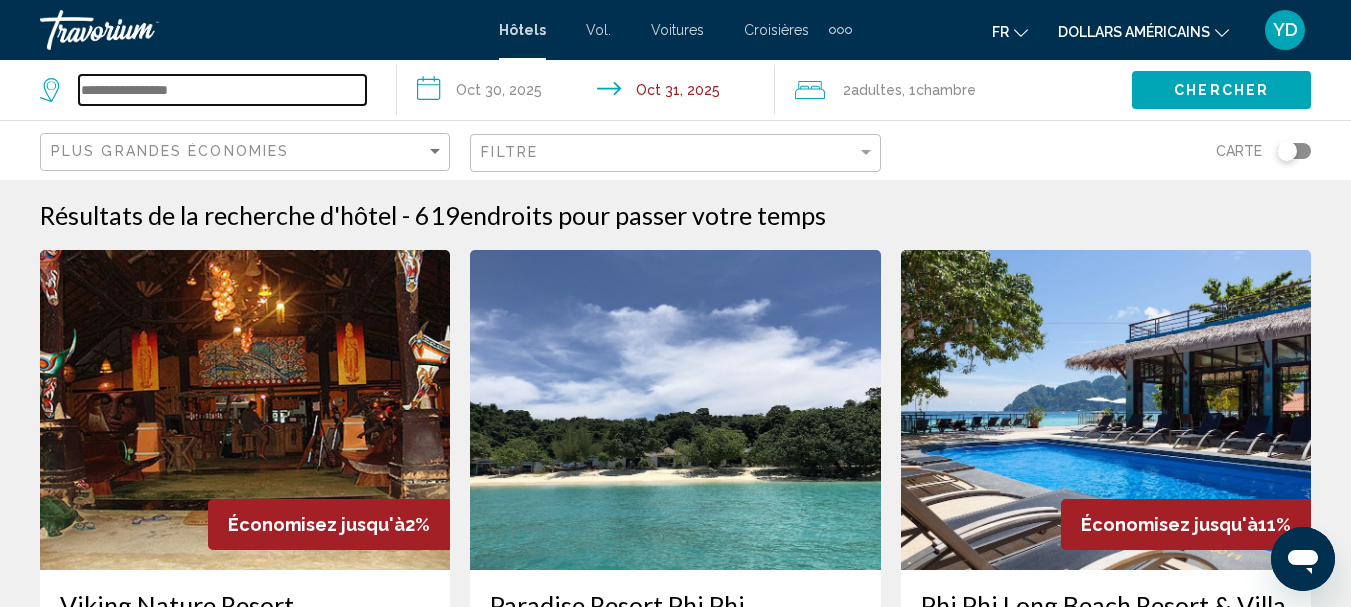 click at bounding box center (222, 90) 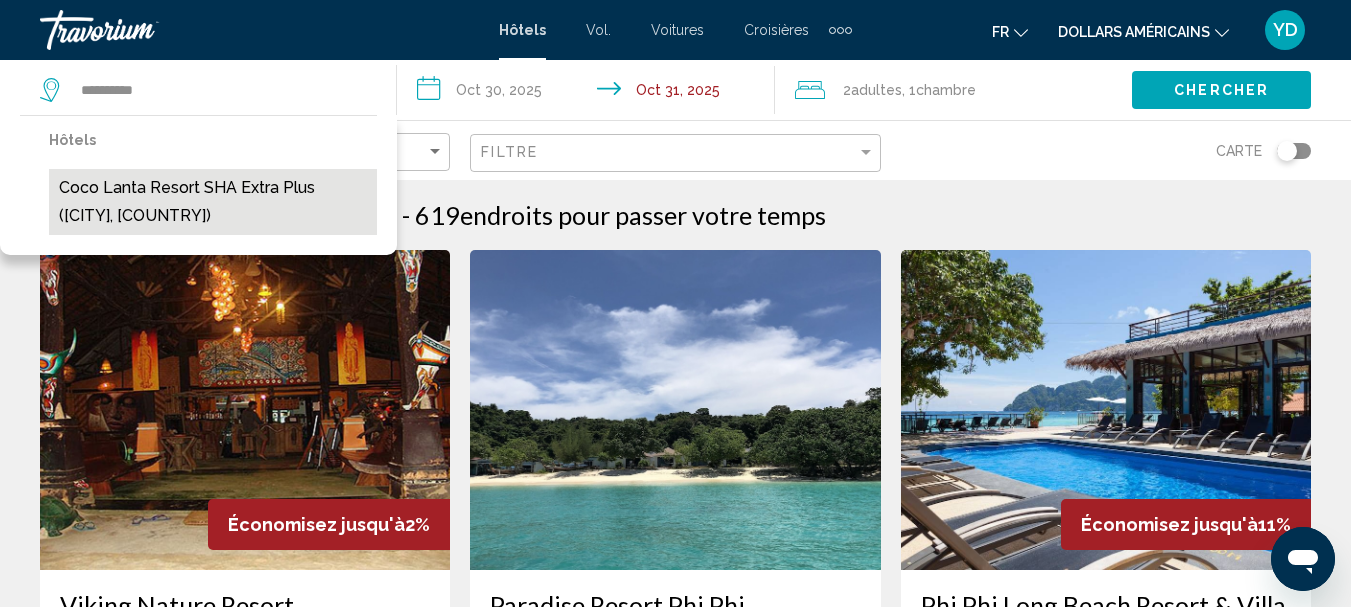 click on "Coco Lanta Resort SHA Extra Plus ([CITY], [COUNTRY])" at bounding box center (213, 202) 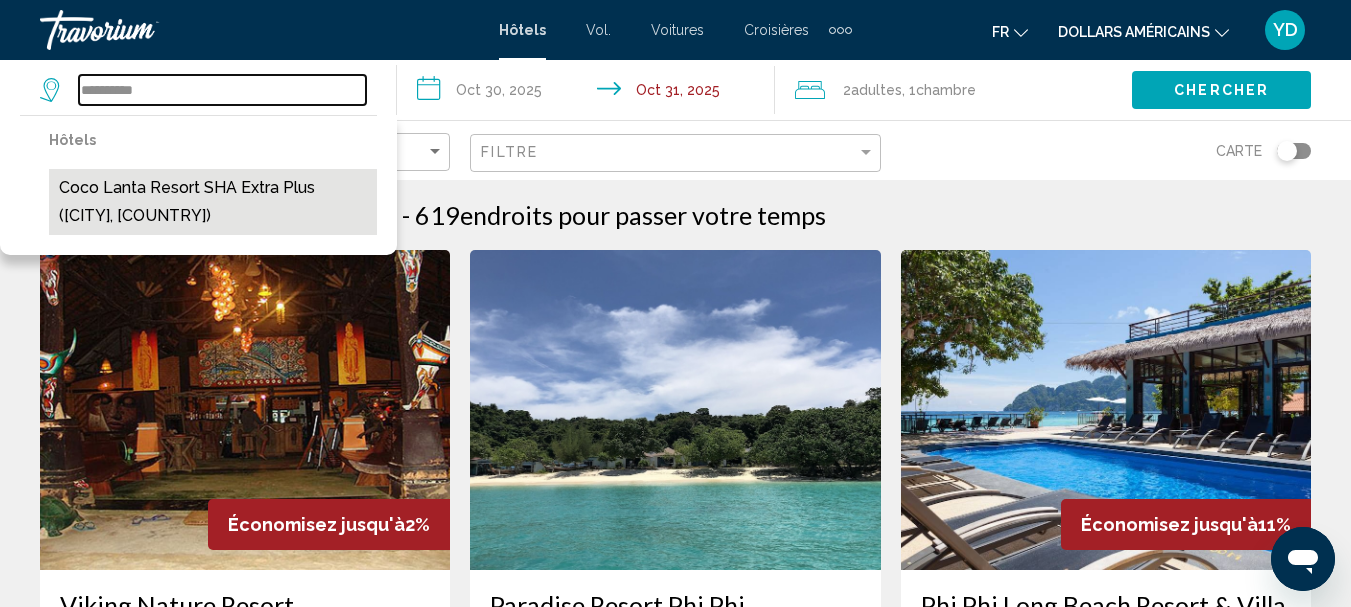 type on "**********" 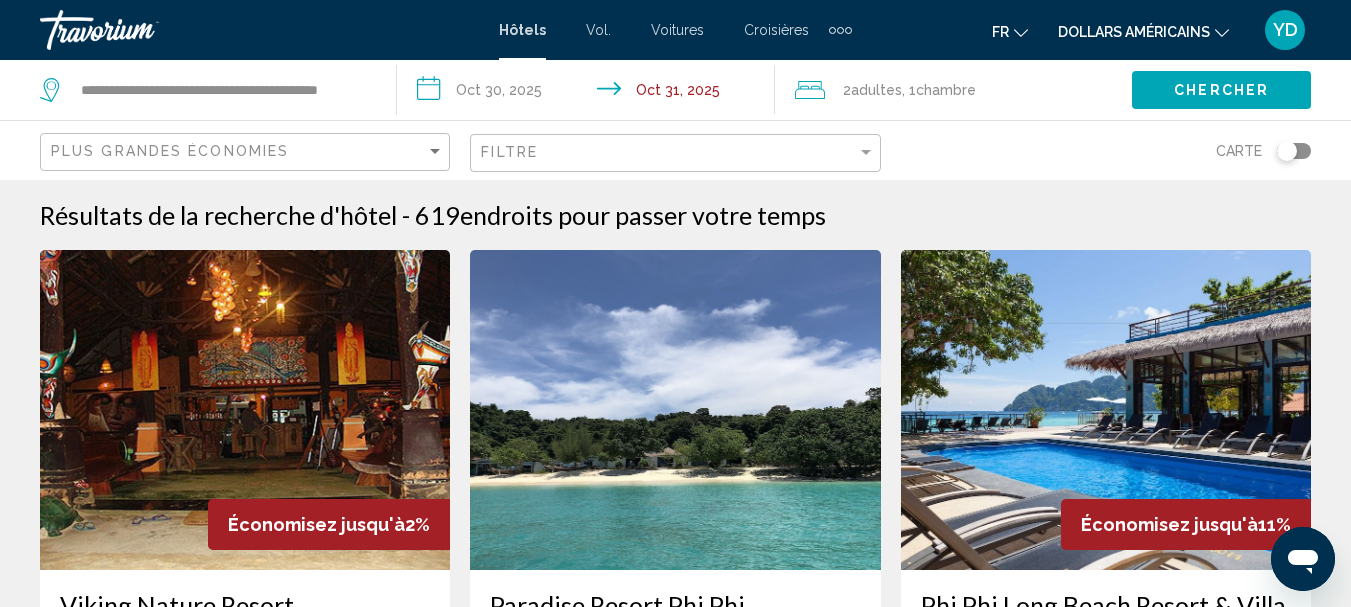 click on "**********" at bounding box center (589, 93) 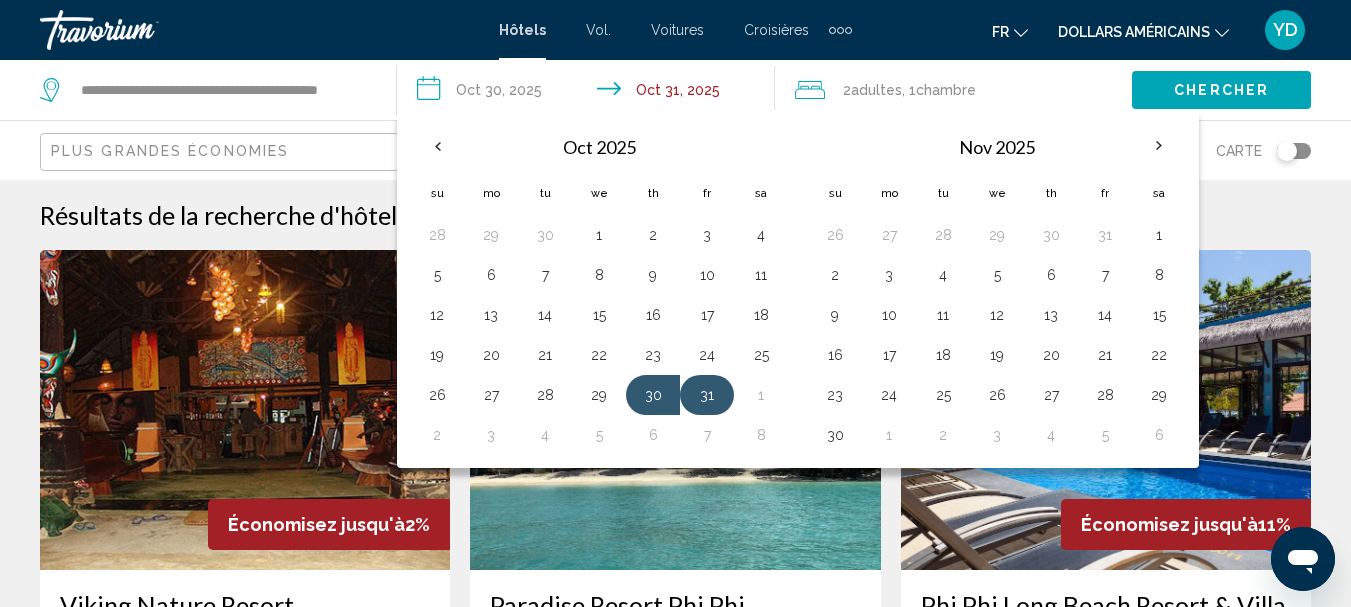 click on "31" at bounding box center (707, 395) 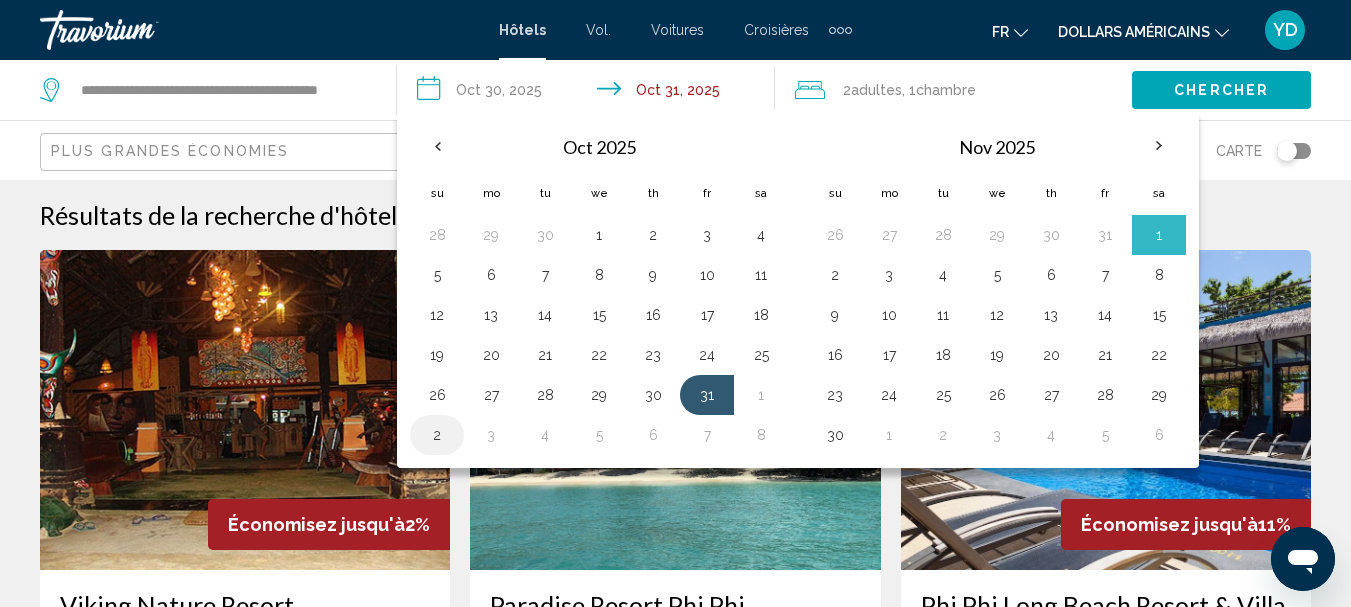 click on "2" at bounding box center [437, 435] 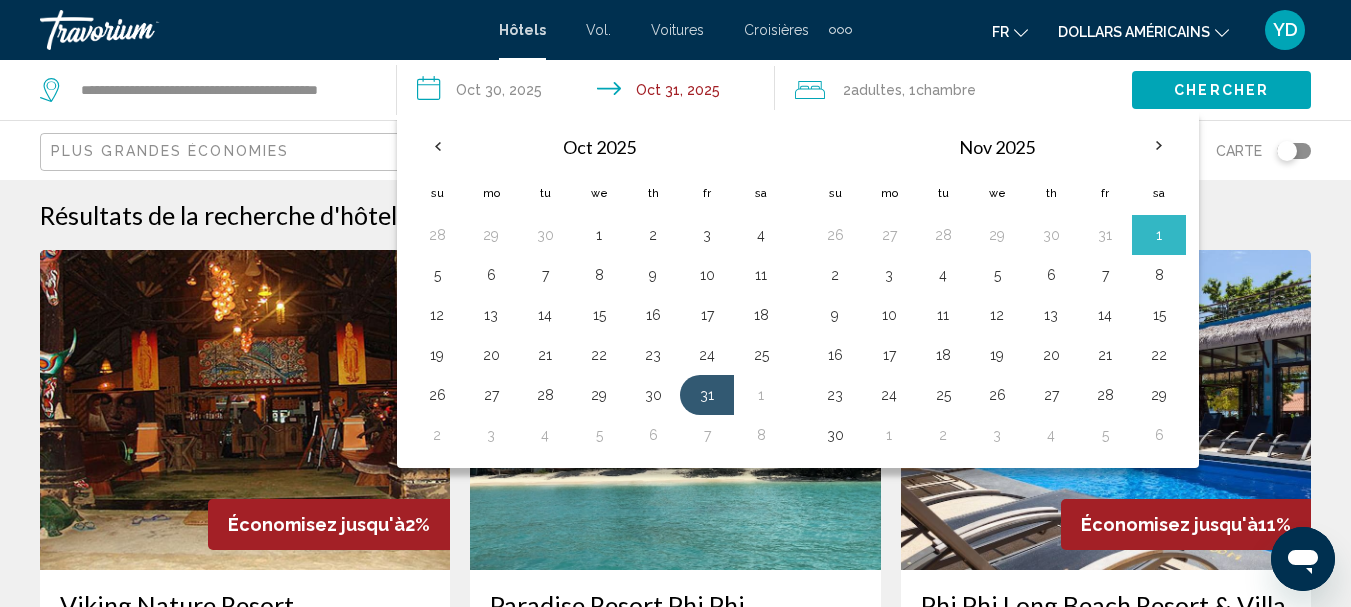 type on "**********" 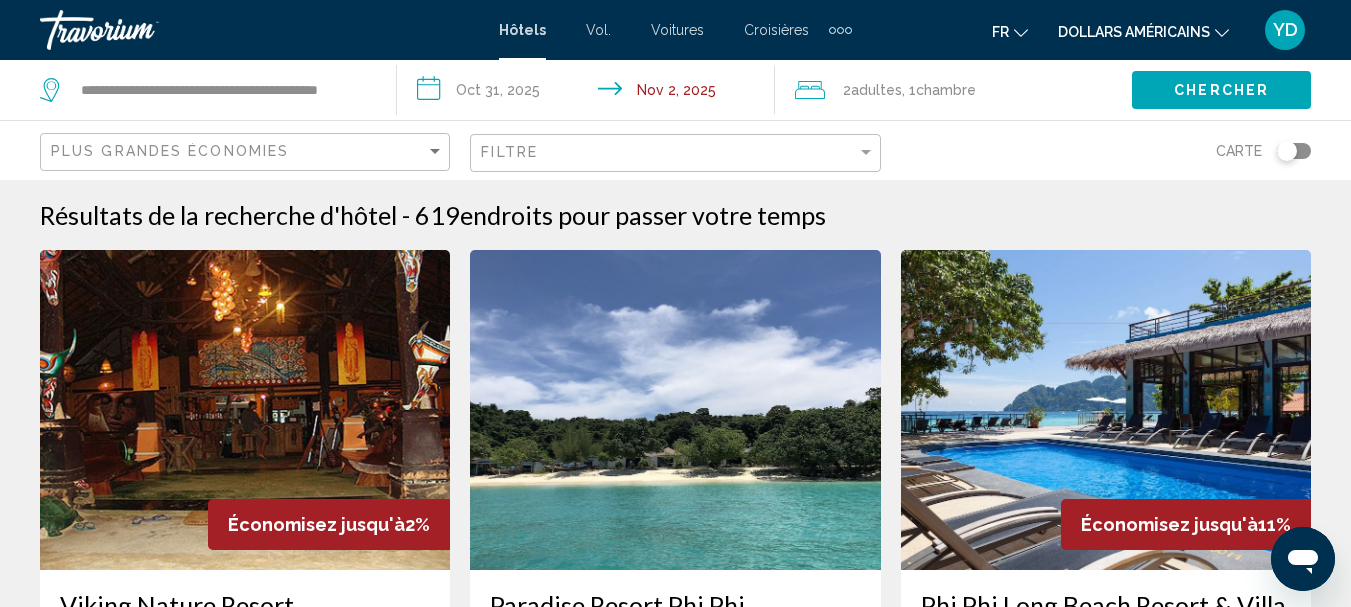 click on "Chercher" 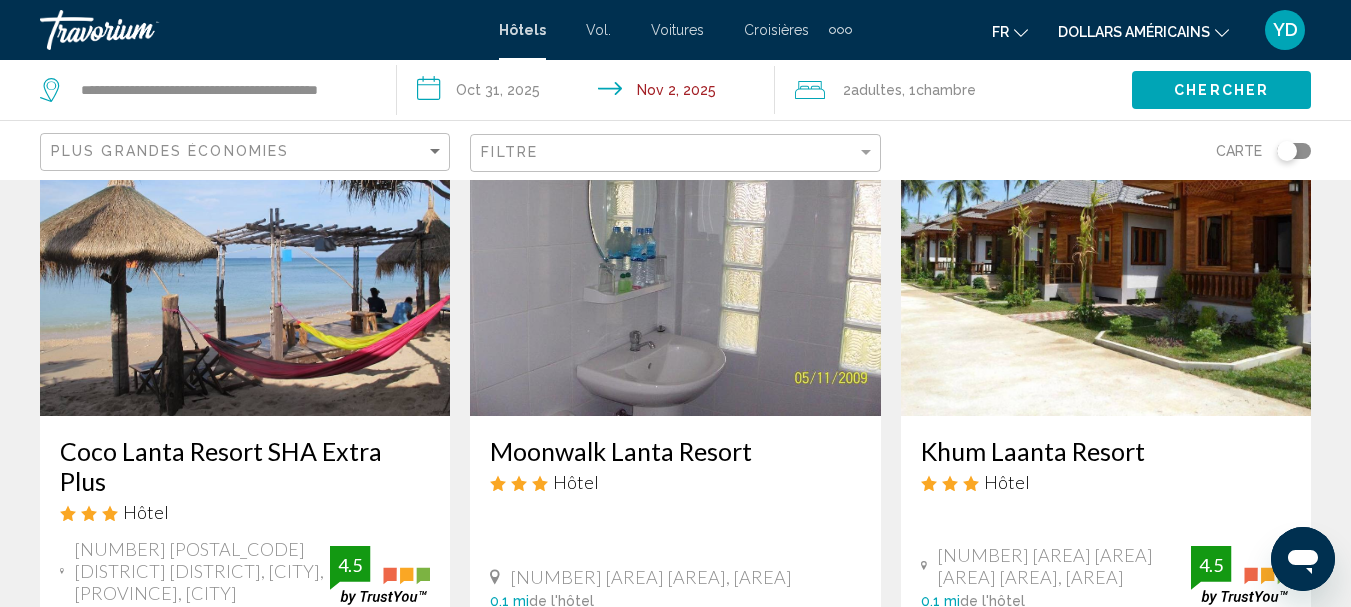 scroll, scrollTop: 100, scrollLeft: 0, axis: vertical 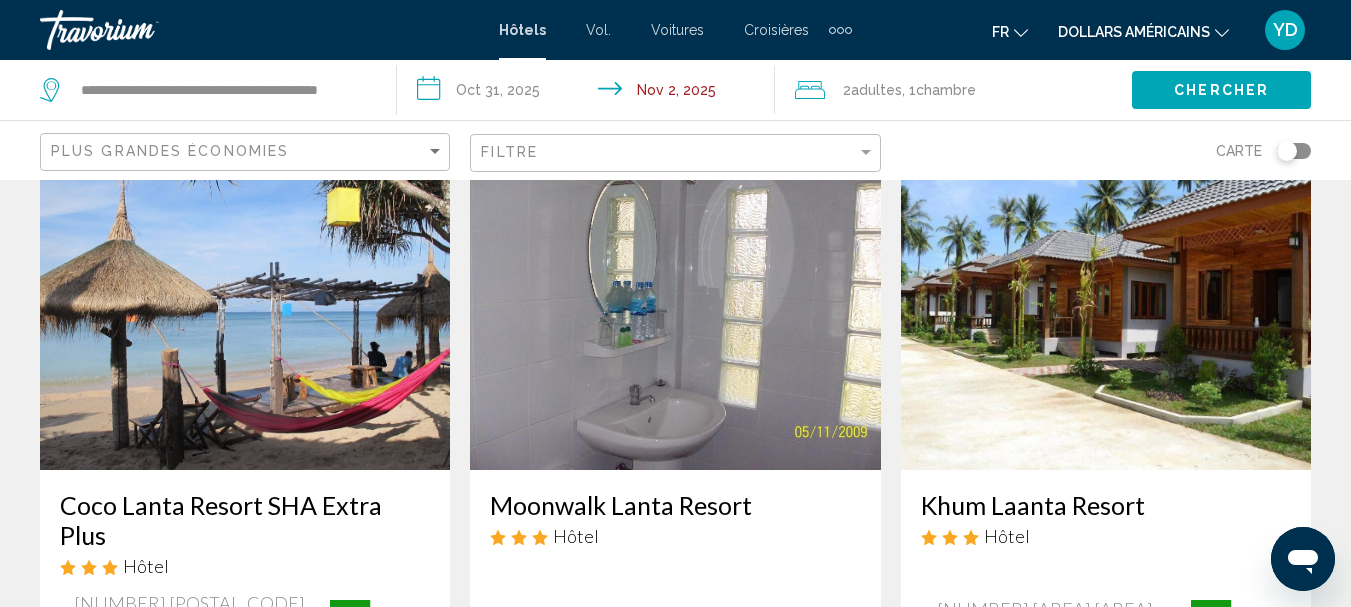 click at bounding box center (245, 310) 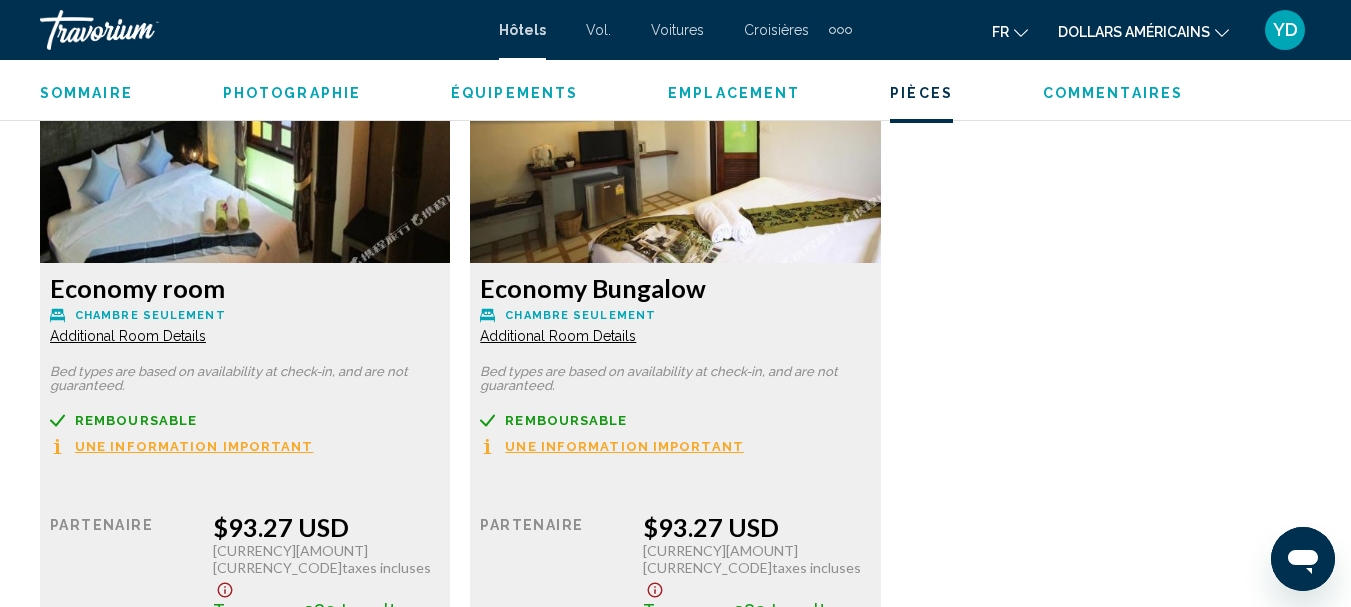 scroll, scrollTop: 3131, scrollLeft: 0, axis: vertical 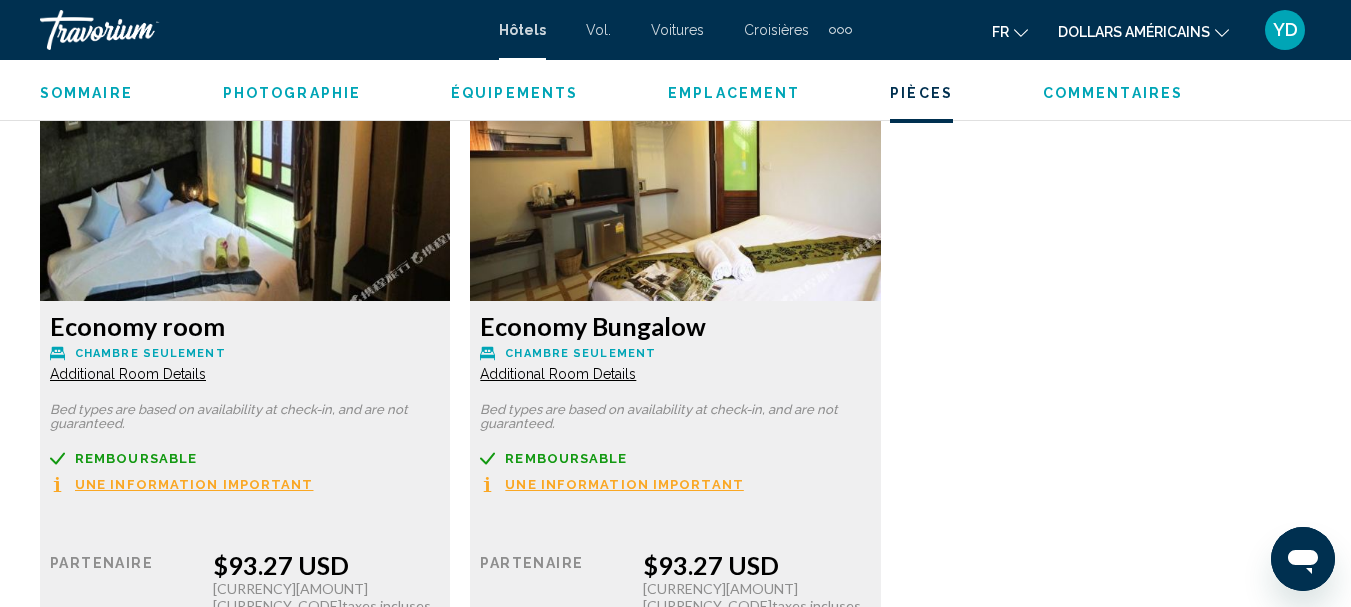 drag, startPoint x: 582, startPoint y: 325, endPoint x: 585, endPoint y: 336, distance: 11.401754 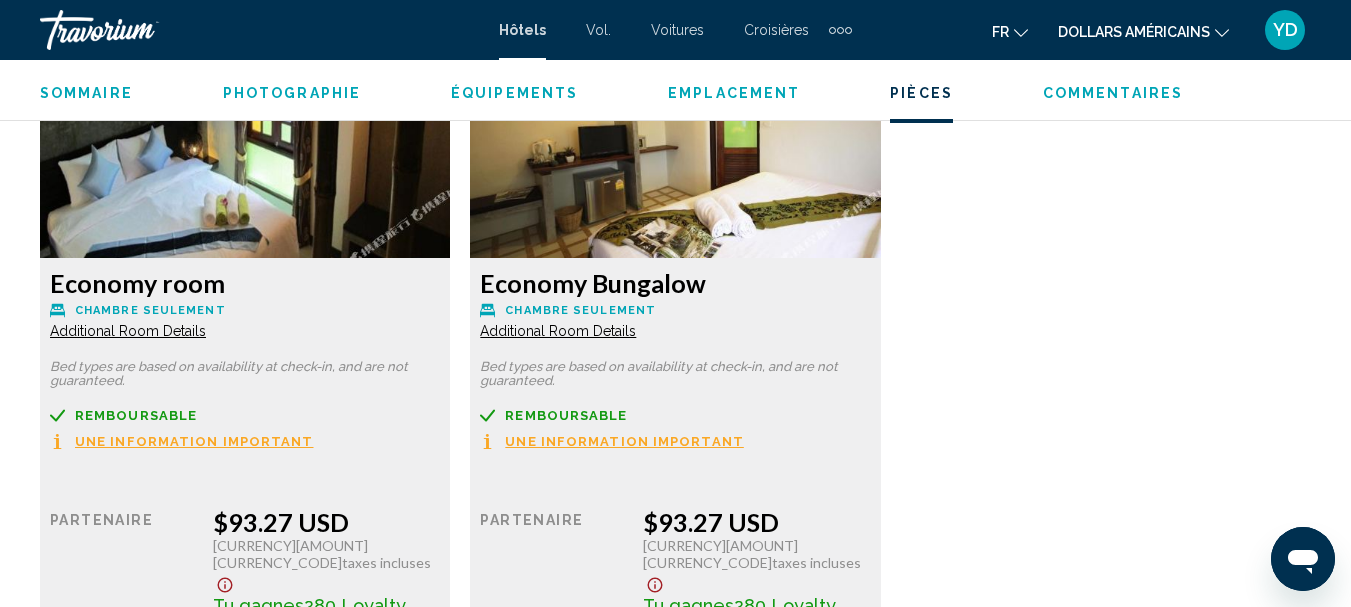 scroll, scrollTop: 3031, scrollLeft: 0, axis: vertical 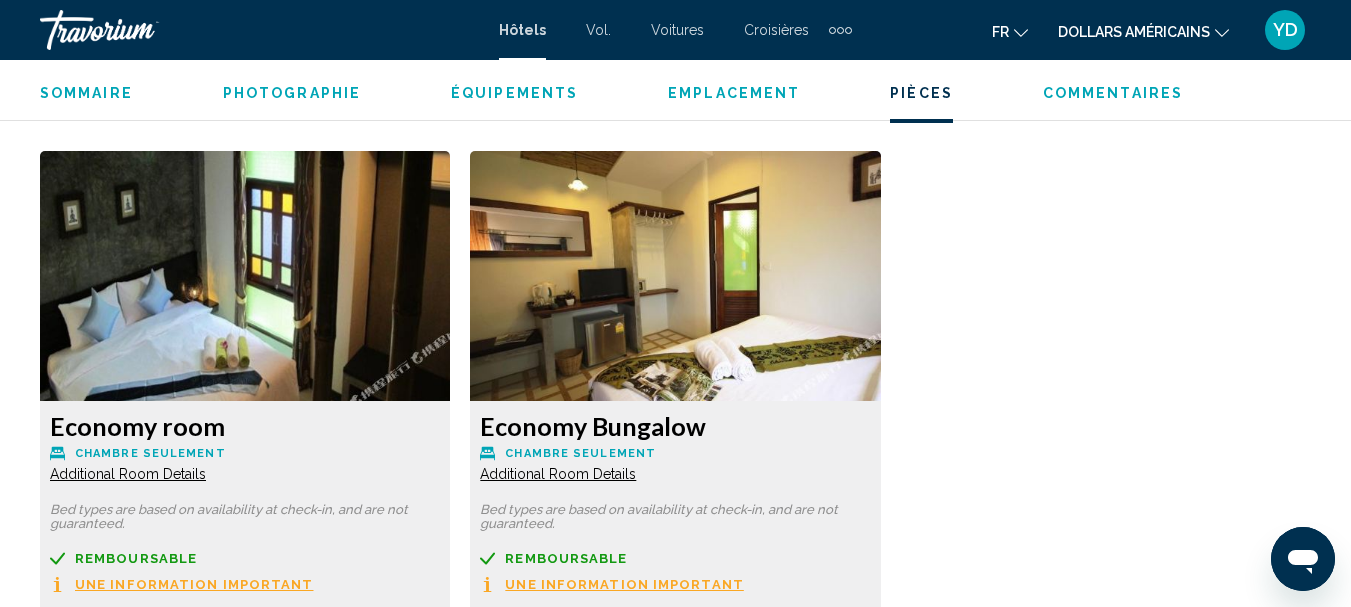 click on "Additional Room Details" at bounding box center (128, 474) 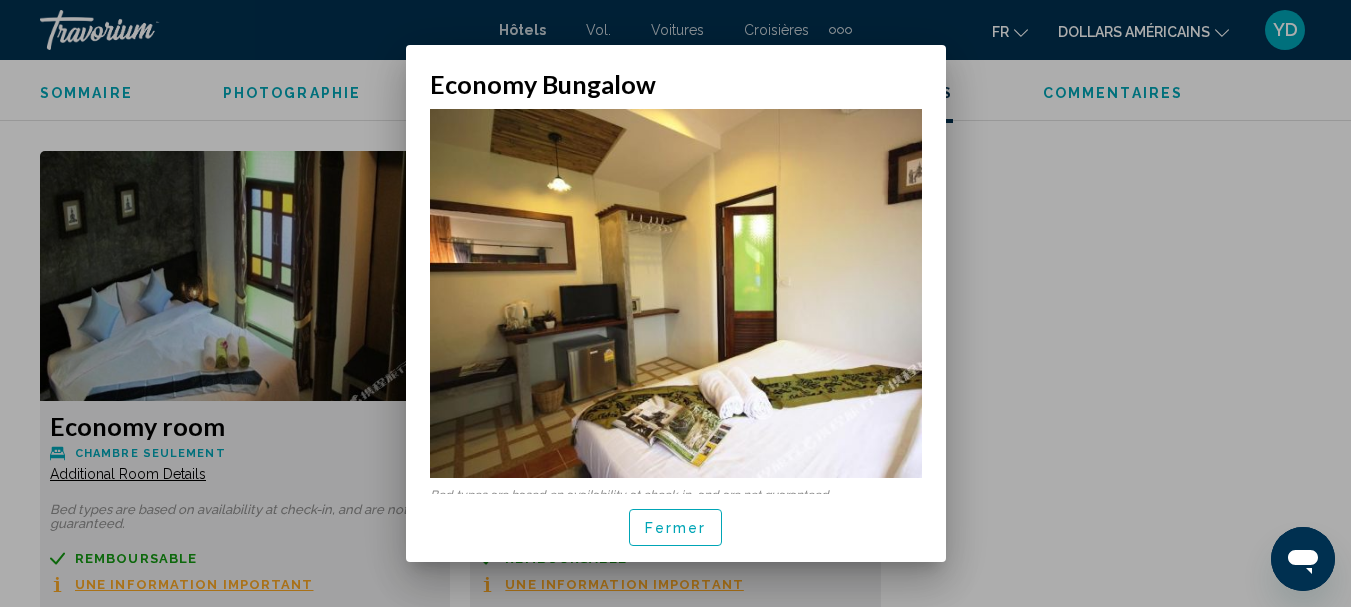 scroll, scrollTop: 0, scrollLeft: 0, axis: both 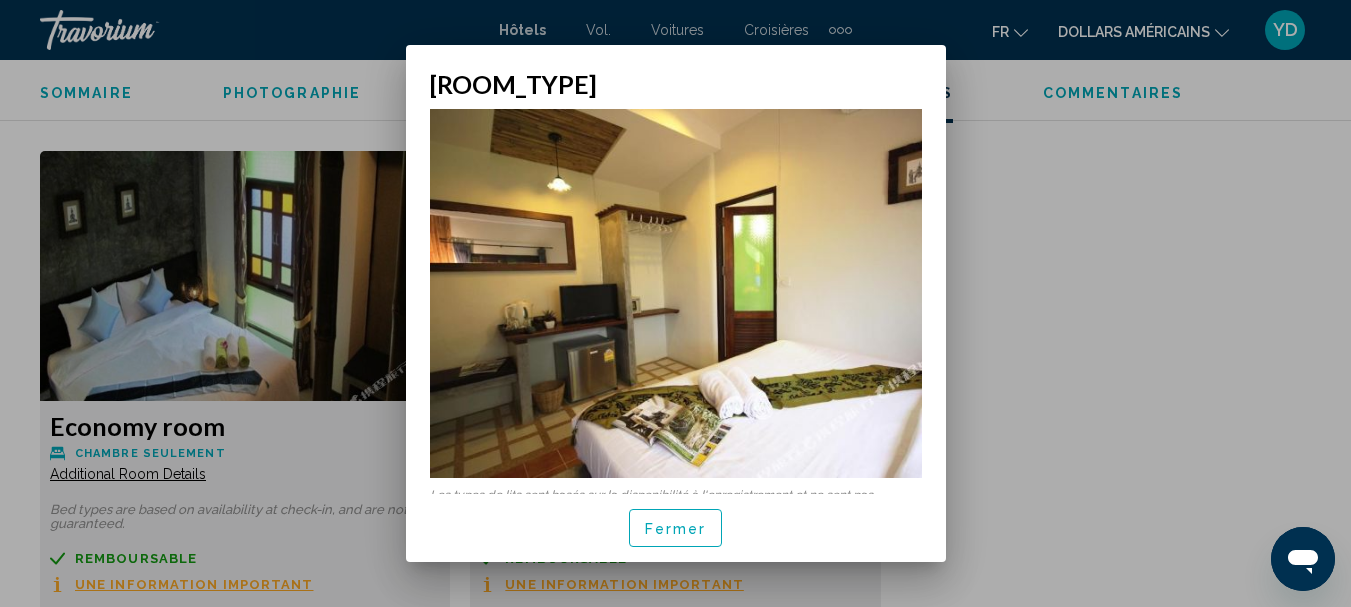 click on "Fermer" at bounding box center (676, 529) 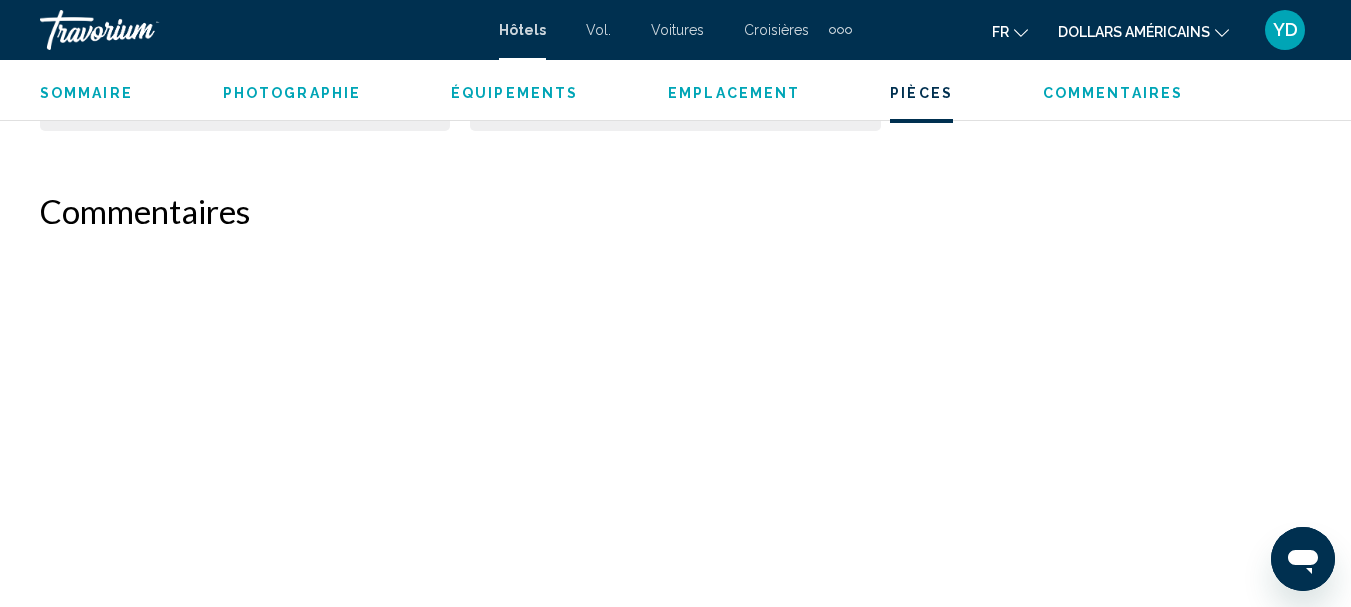 scroll, scrollTop: 3731, scrollLeft: 0, axis: vertical 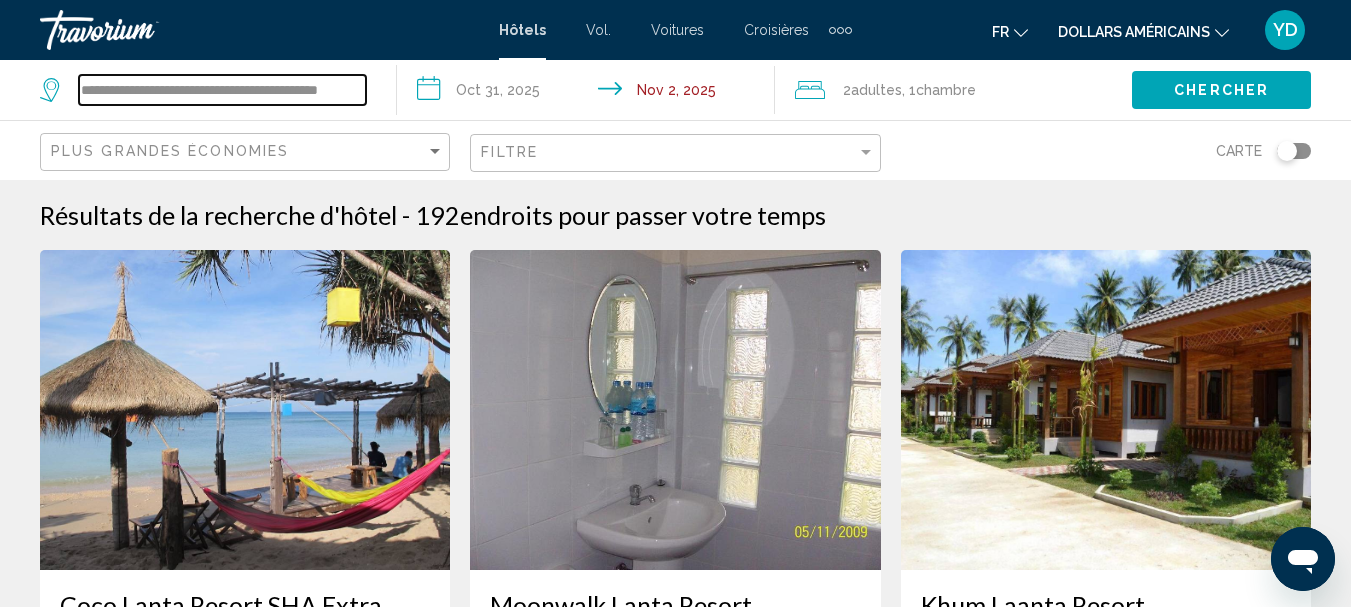 click on "**********" at bounding box center (222, 90) 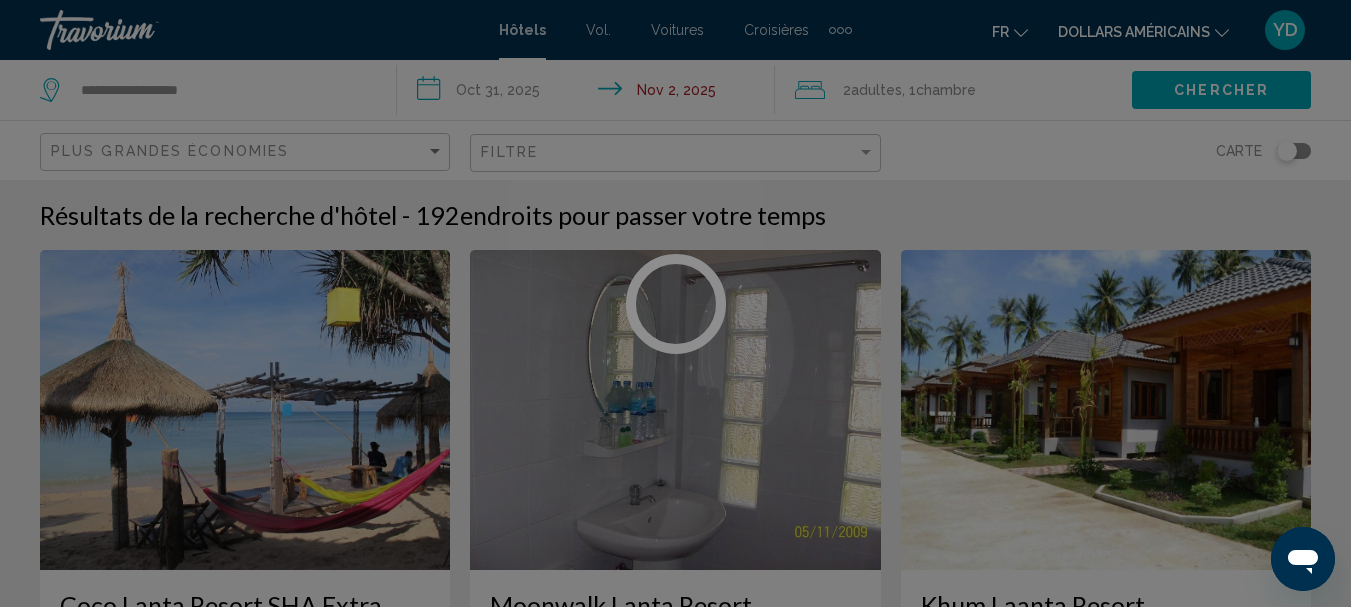 click at bounding box center [675, 303] 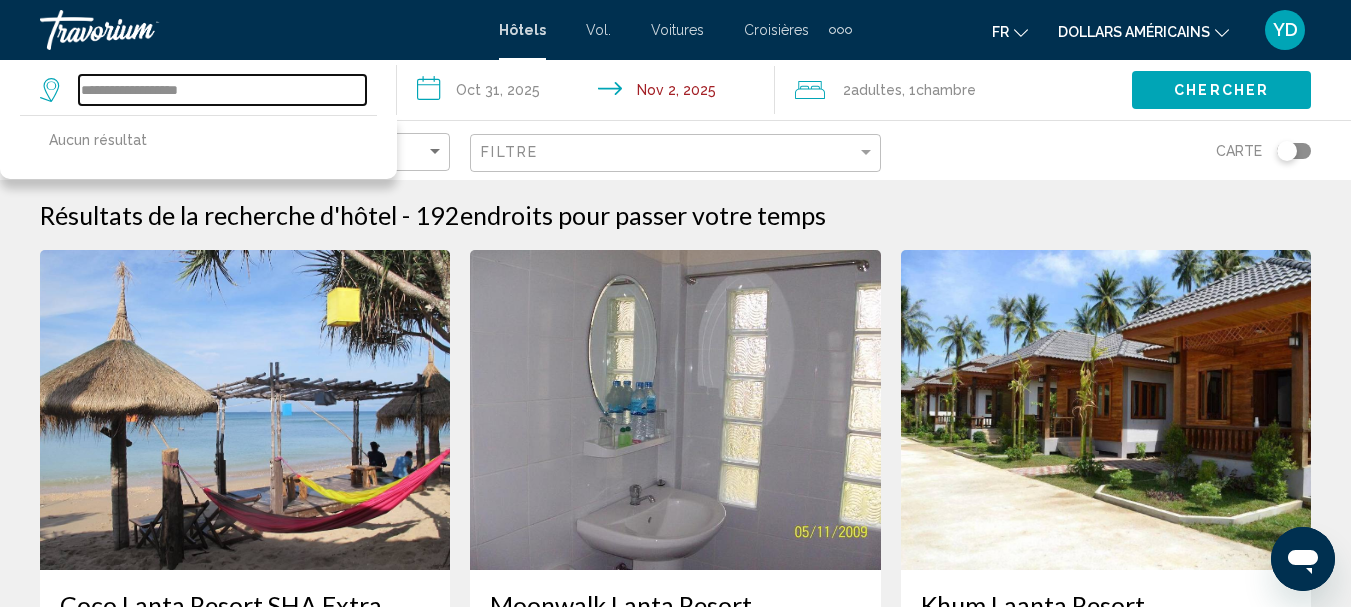 click on "**********" at bounding box center (222, 90) 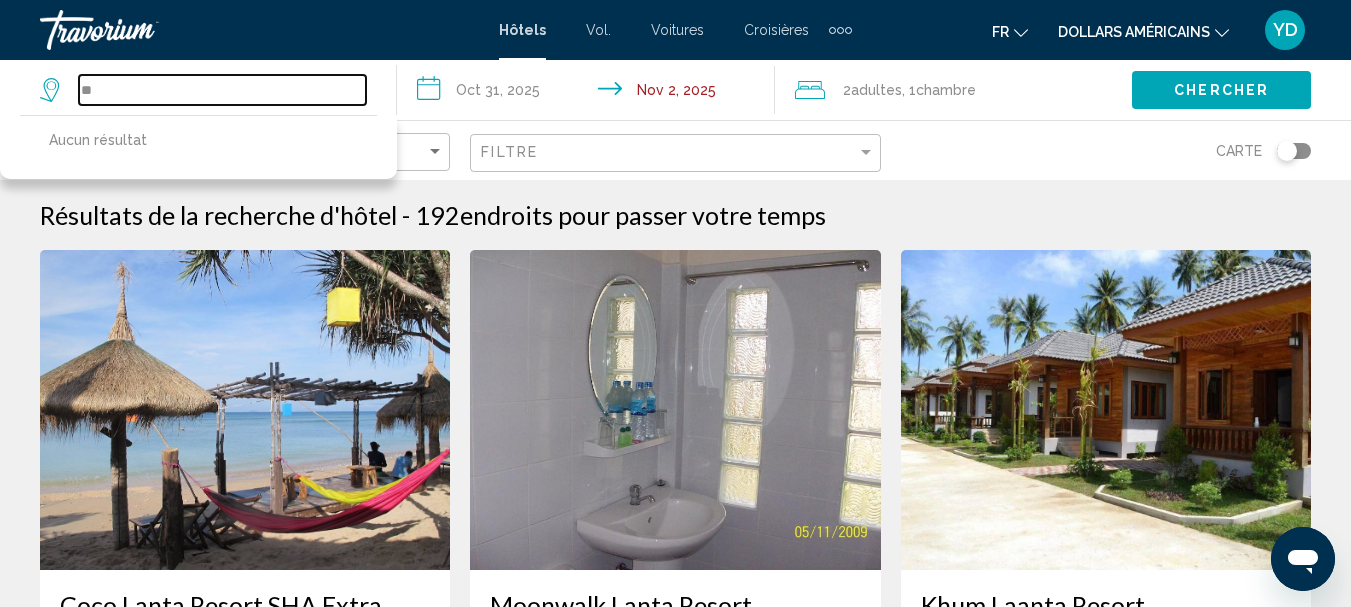 type on "*" 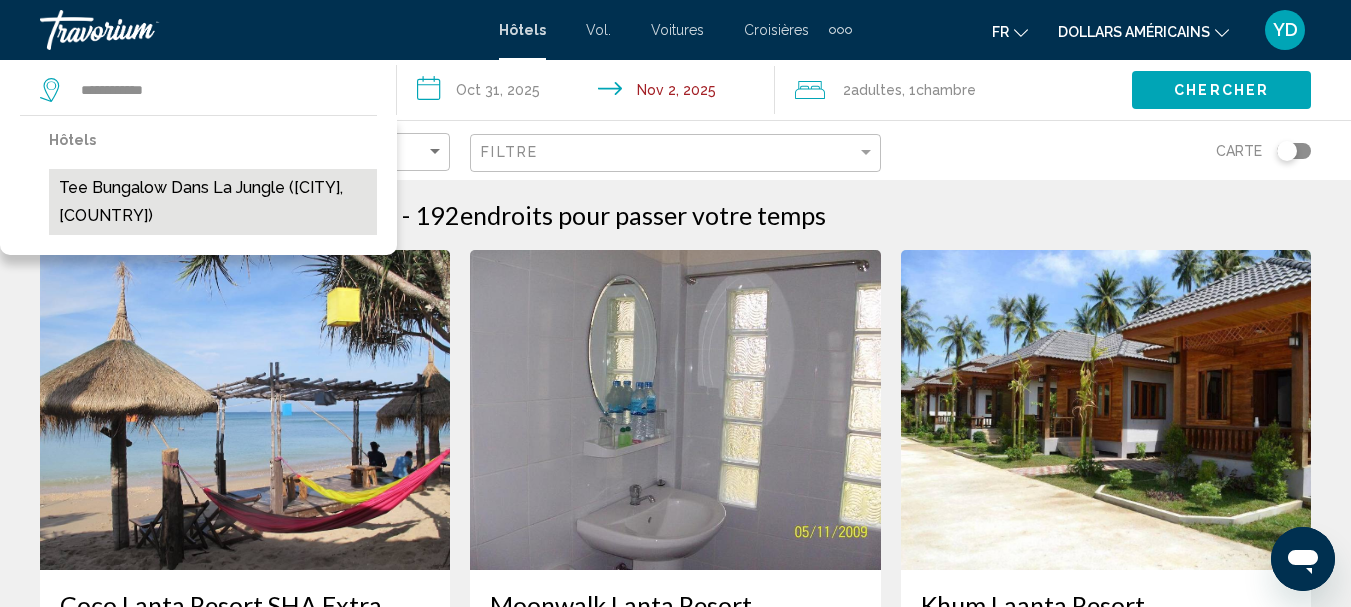 click on "Tee Bungalow dans la jungle ([CITY], [COUNTRY])" at bounding box center (213, 202) 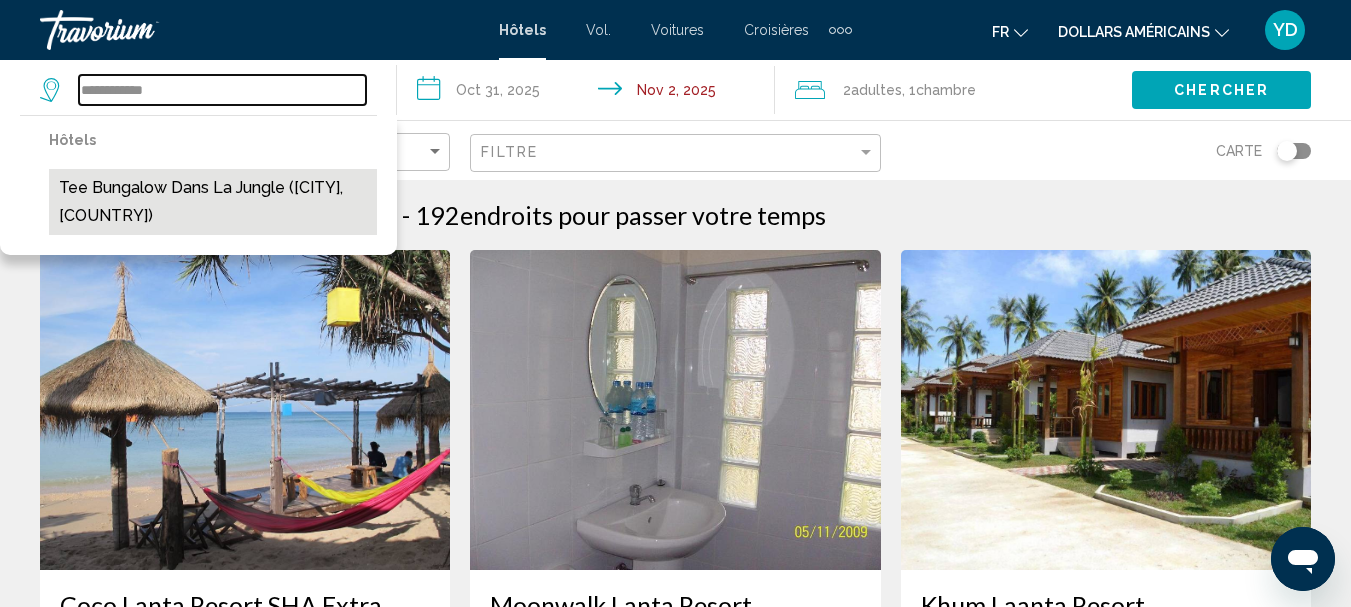type on "**********" 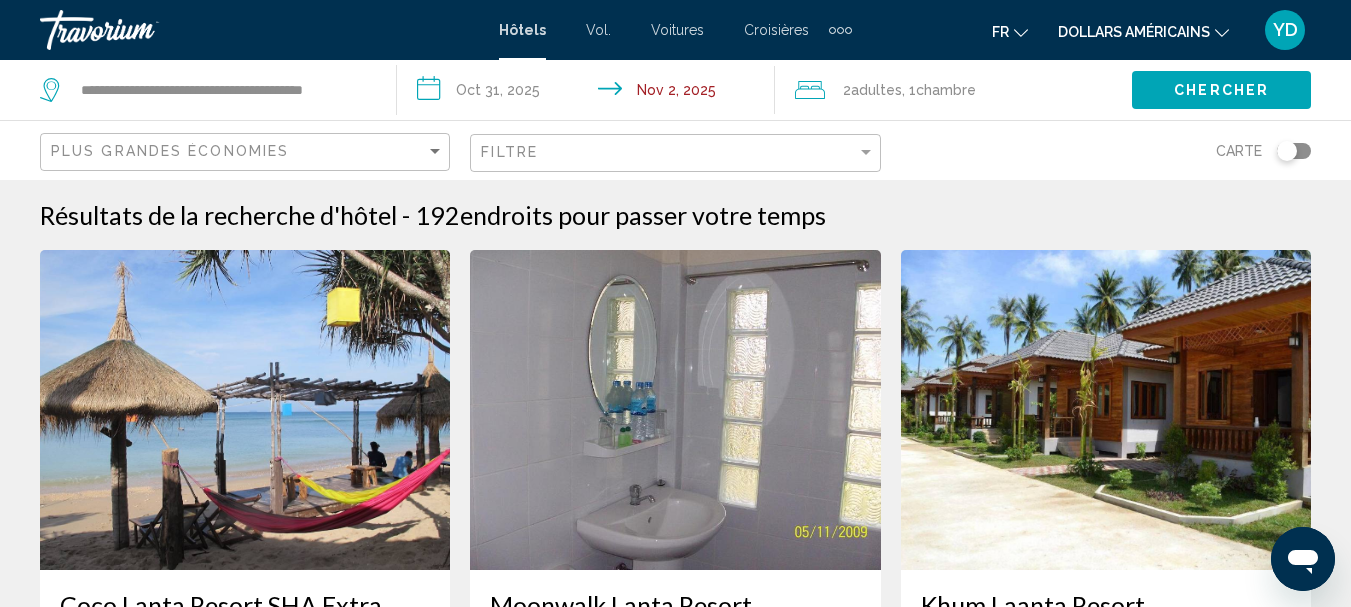 click on "**********" at bounding box center [589, 93] 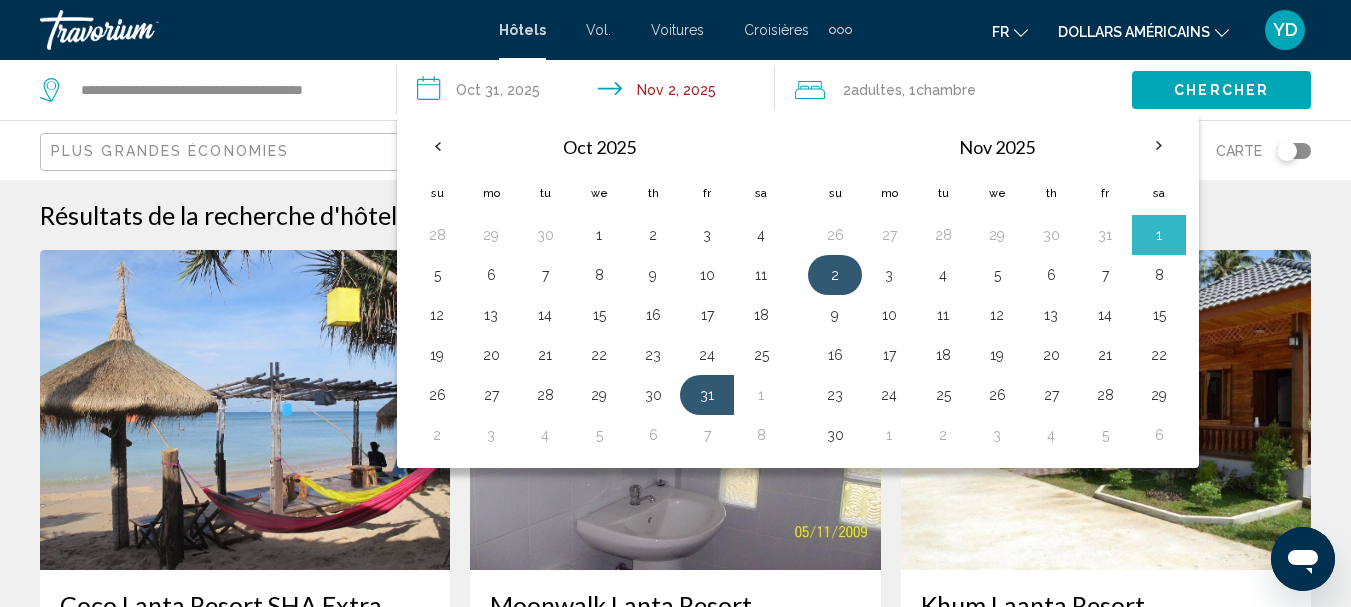 click on "2" at bounding box center [835, 275] 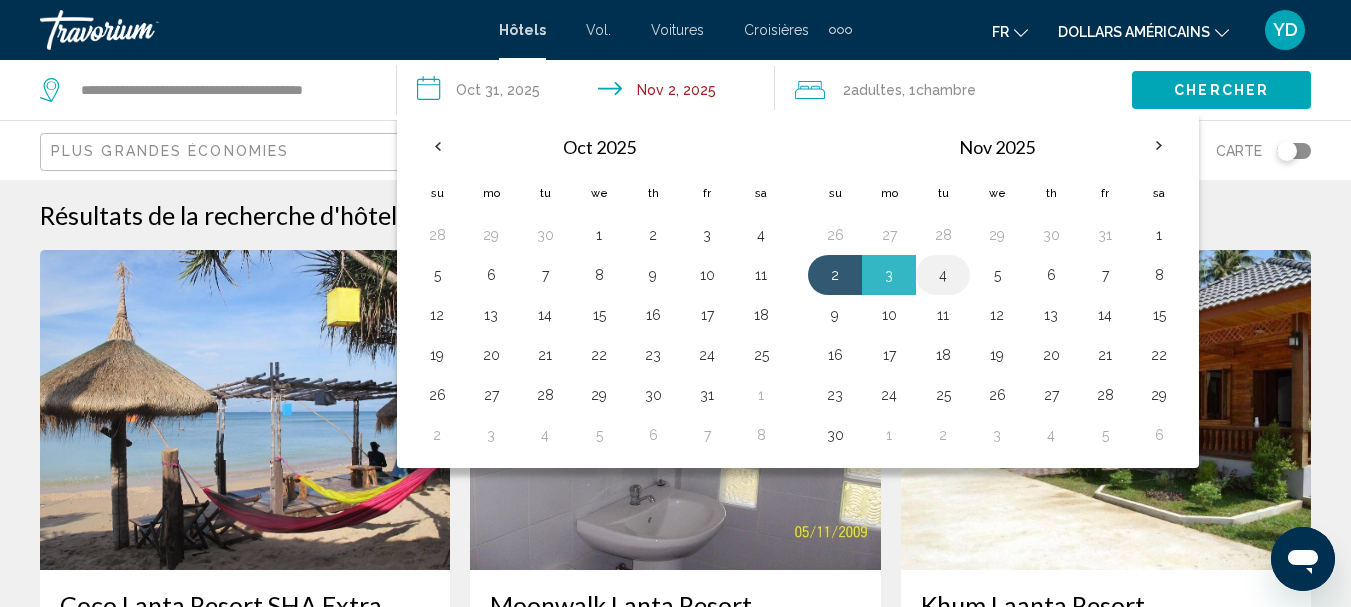 click on "4" at bounding box center (943, 275) 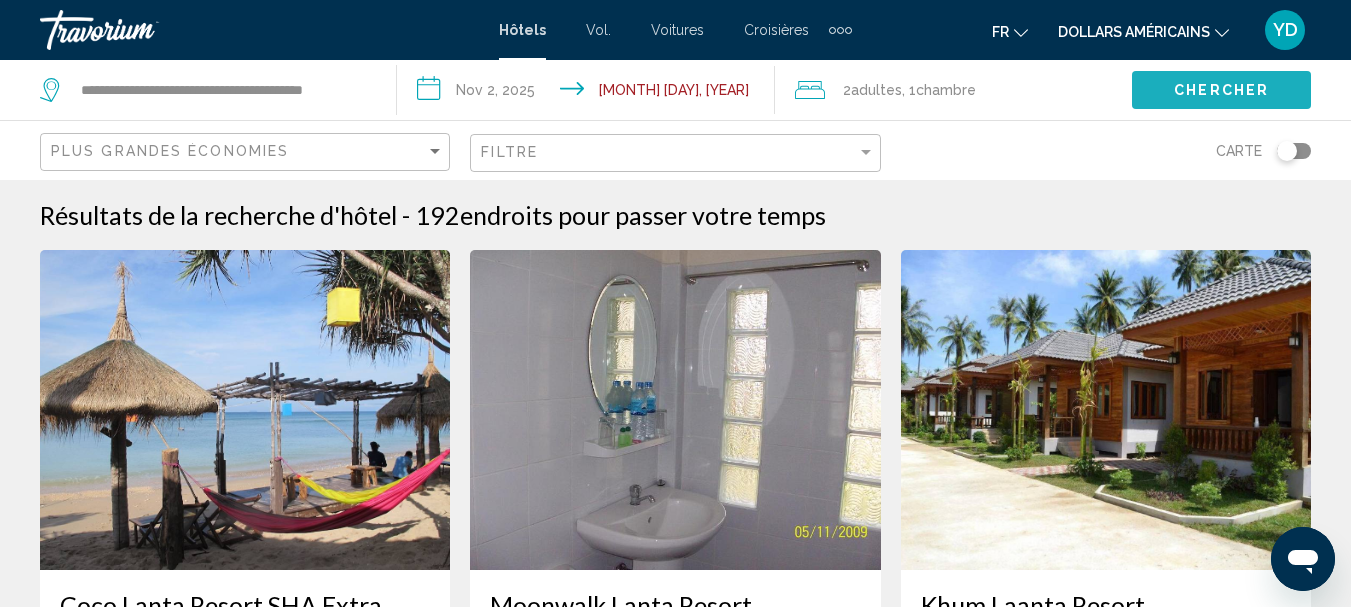 click on "Chercher" 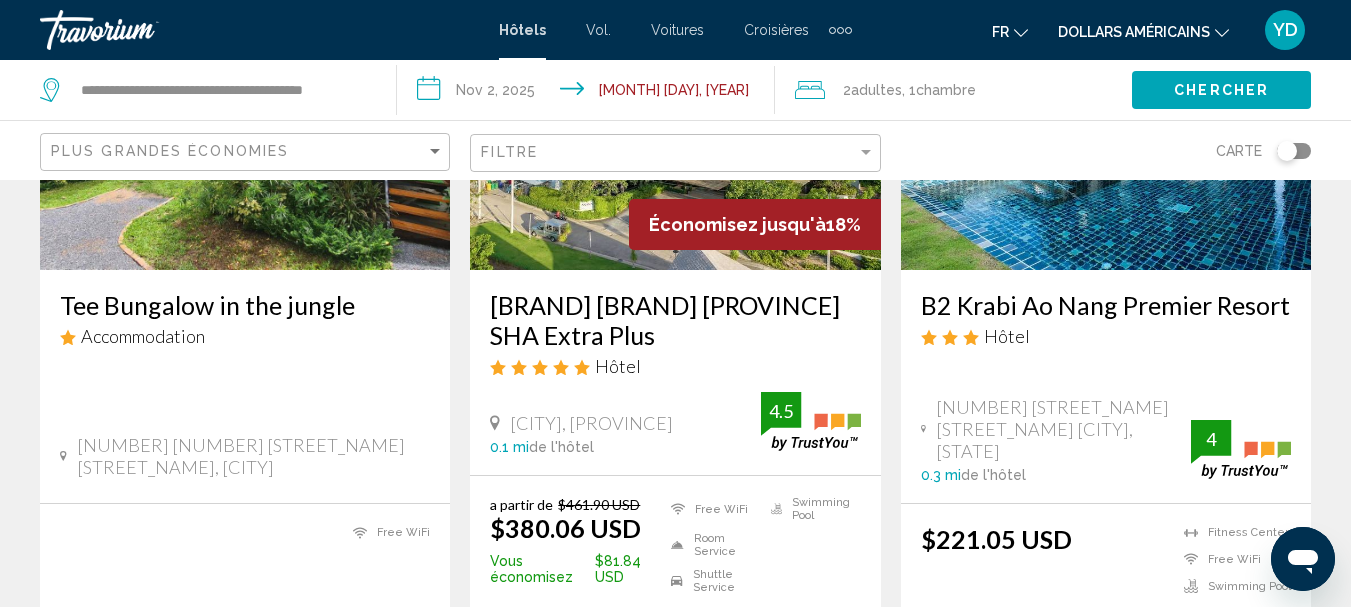 scroll, scrollTop: 100, scrollLeft: 0, axis: vertical 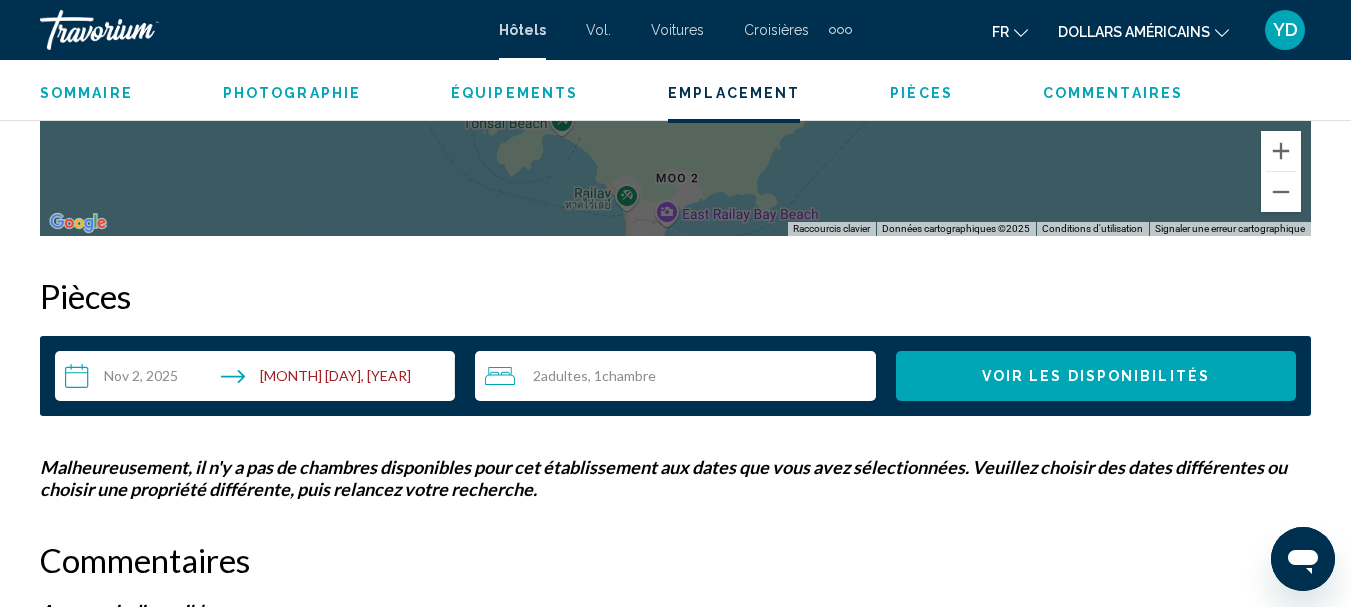 click on "Commentaires" at bounding box center (1113, 93) 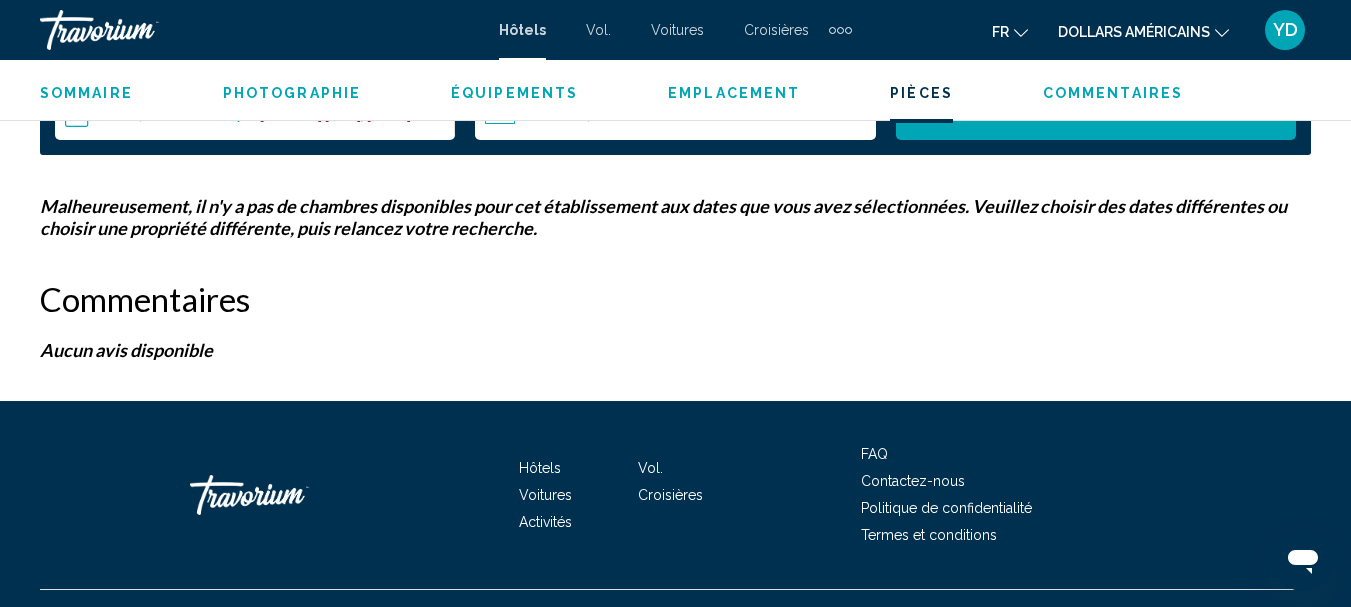 scroll, scrollTop: 3026, scrollLeft: 0, axis: vertical 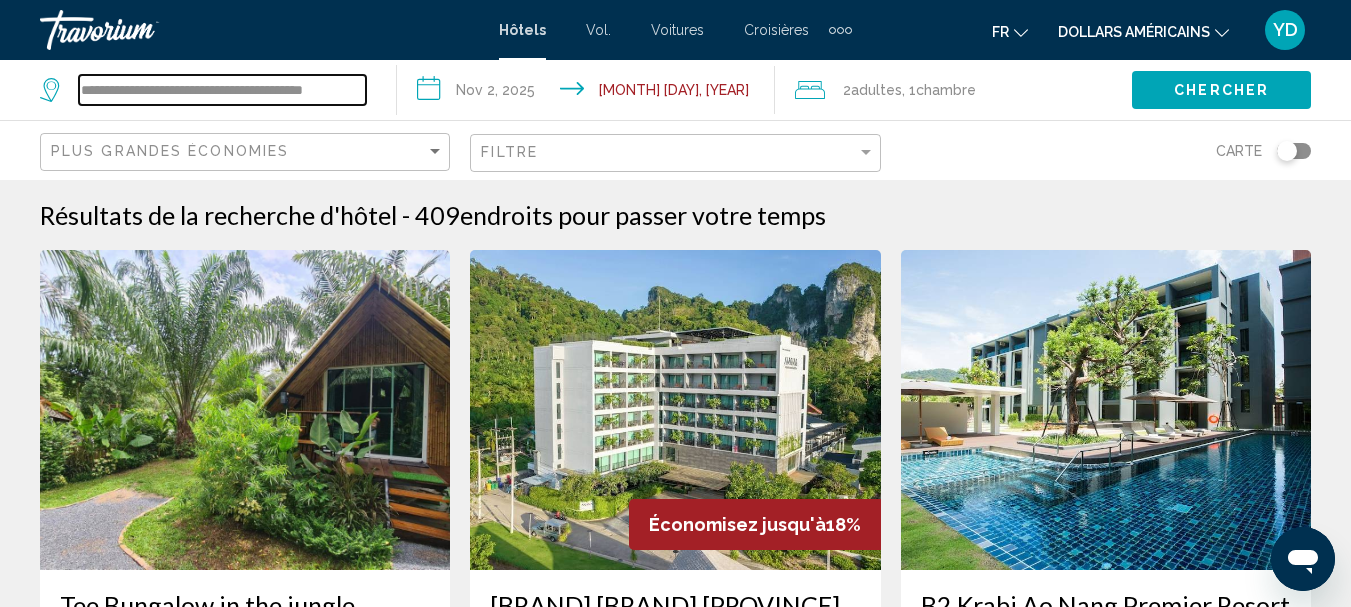 click on "**********" at bounding box center (222, 90) 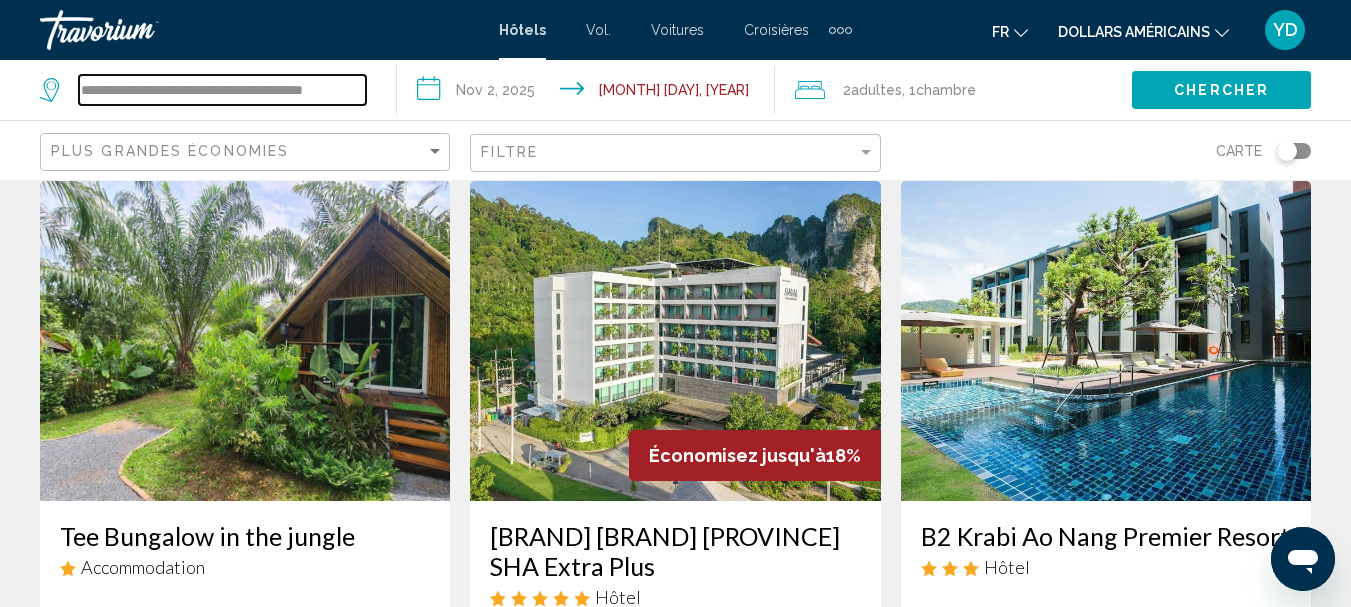 scroll, scrollTop: 0, scrollLeft: 0, axis: both 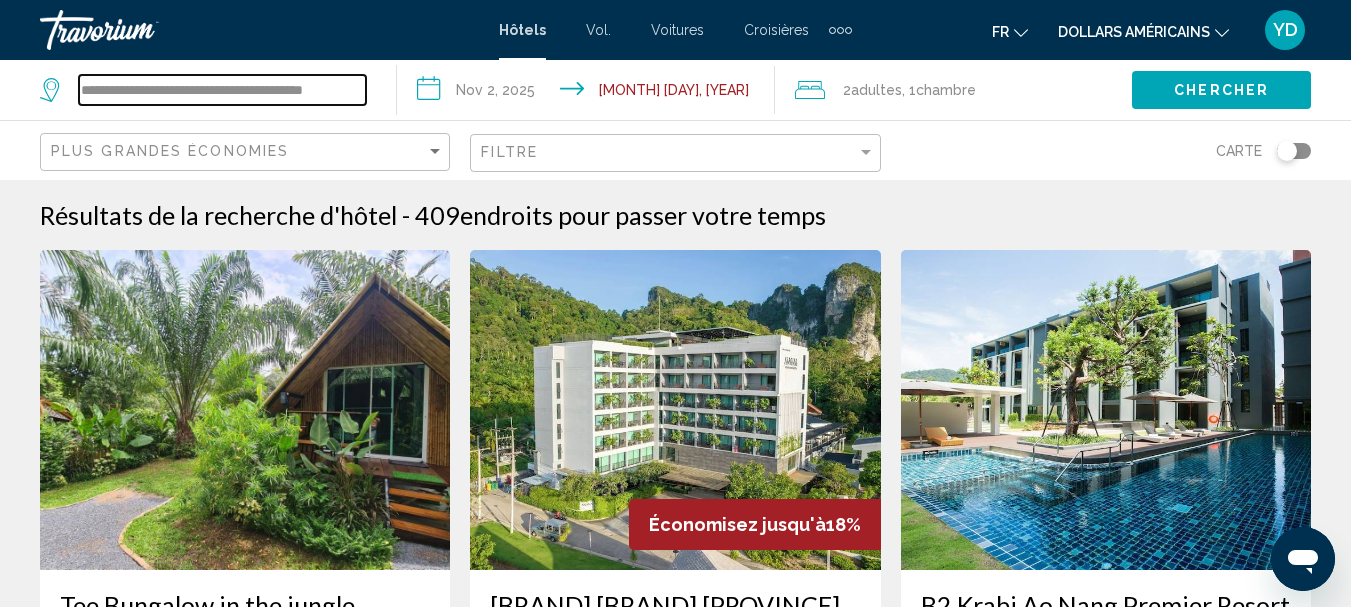 click on "**********" at bounding box center (222, 90) 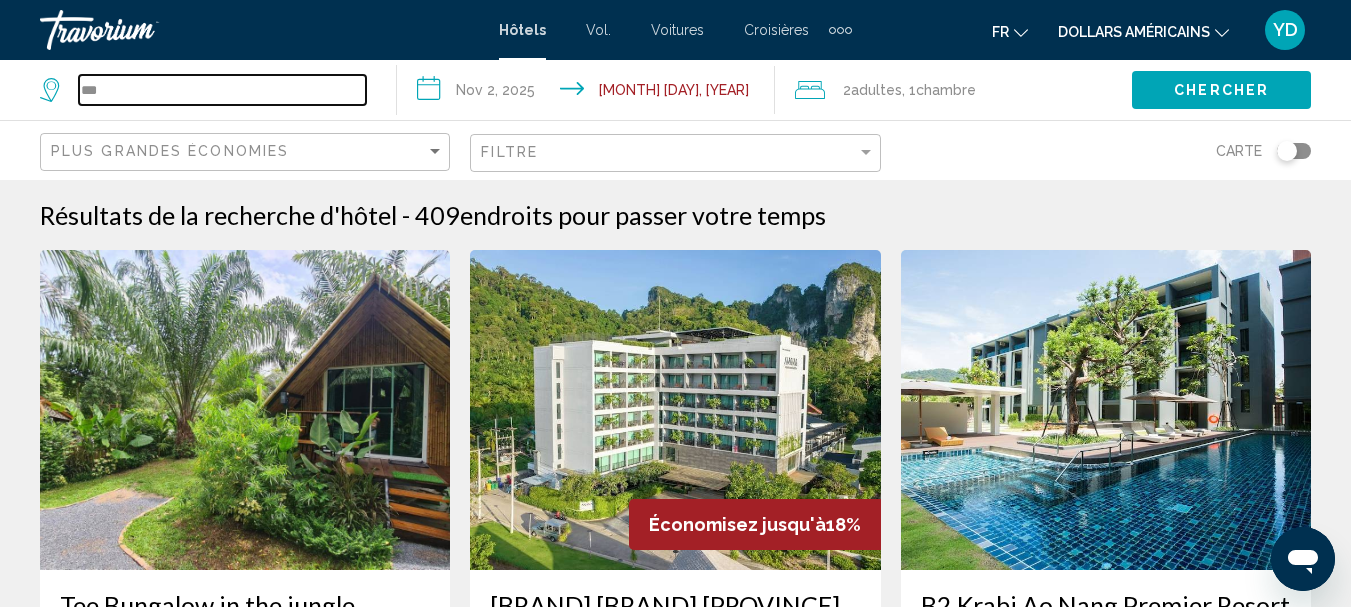 click on "***" at bounding box center [222, 90] 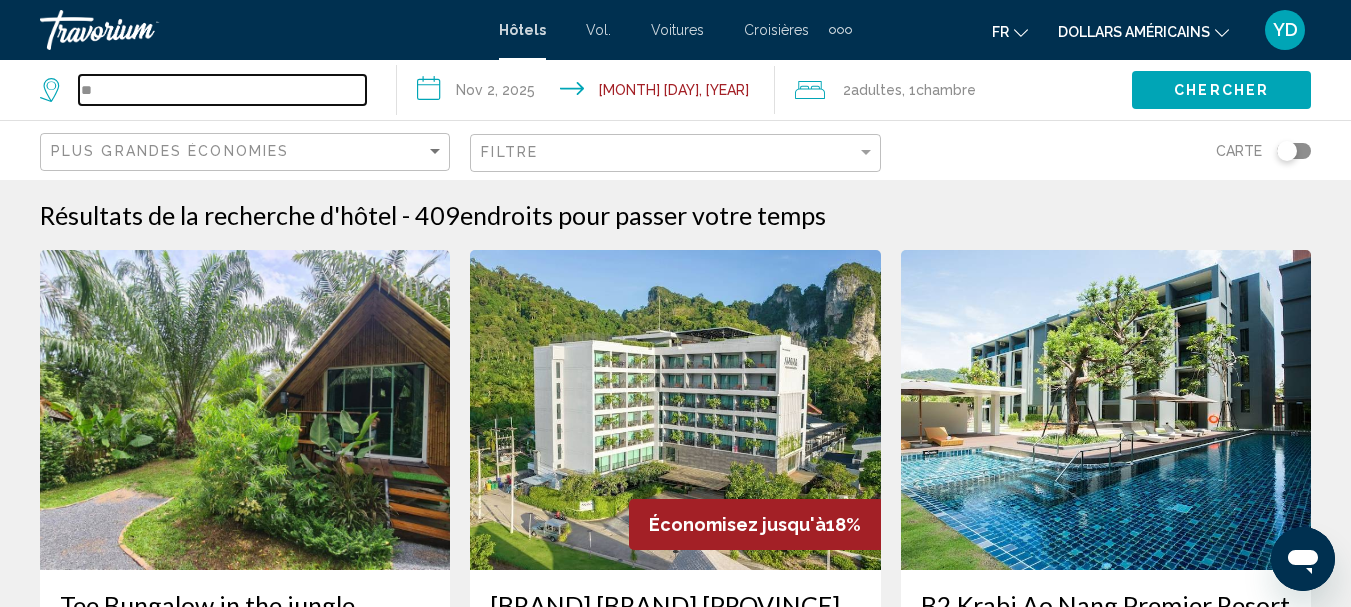 type on "*" 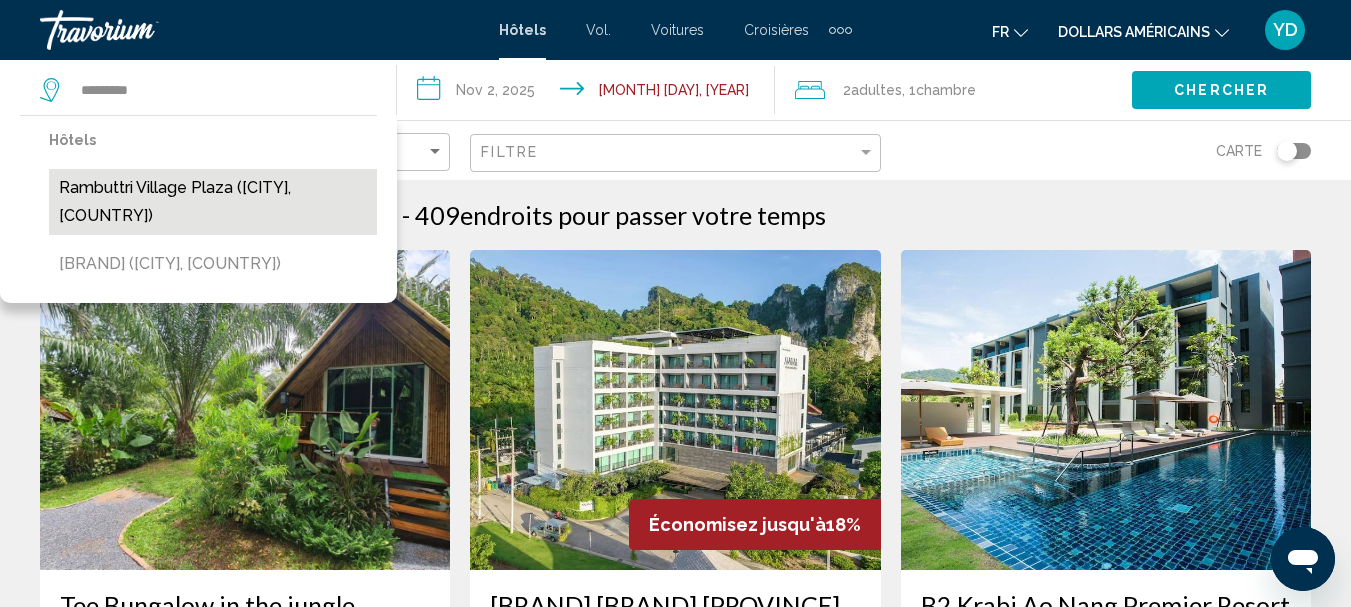 click on "Rambuttri Village Plaza ([CITY], [COUNTRY])" at bounding box center [213, 202] 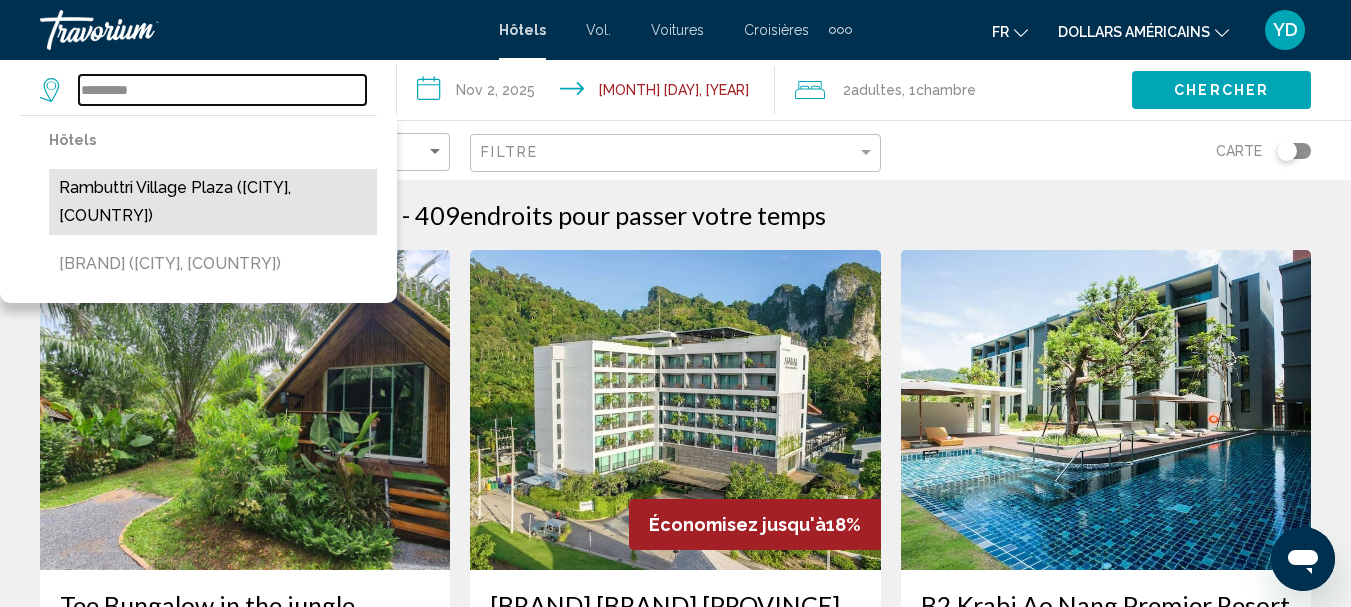 type on "**********" 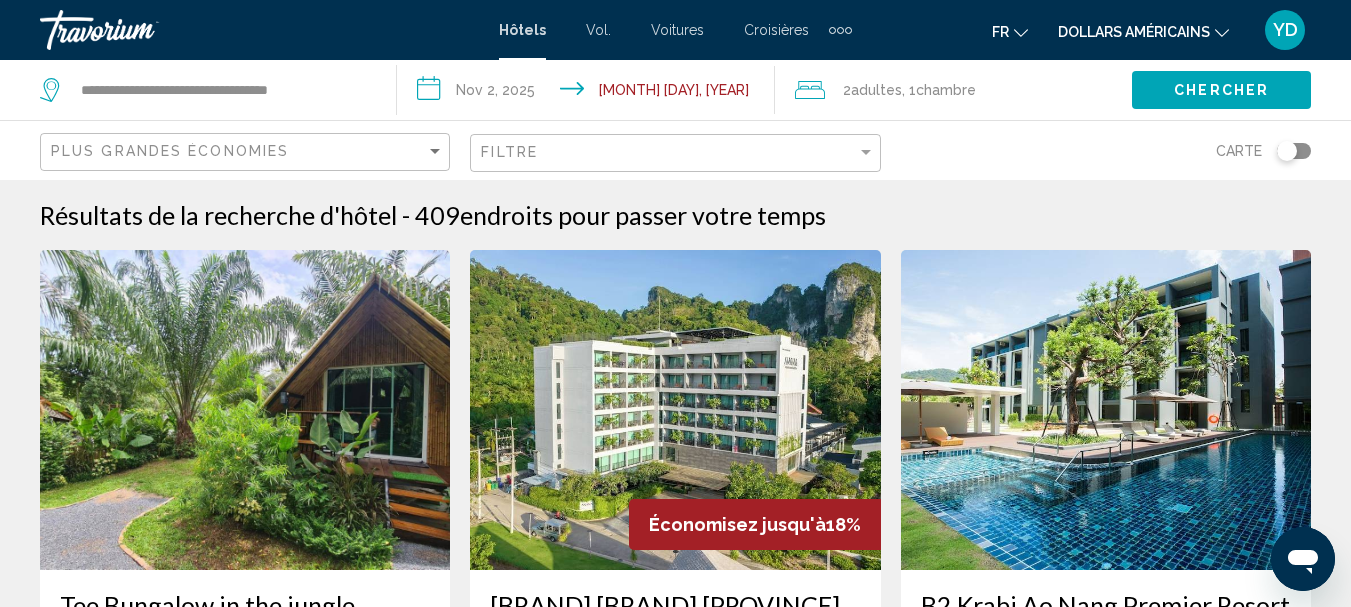click on "**********" at bounding box center [589, 93] 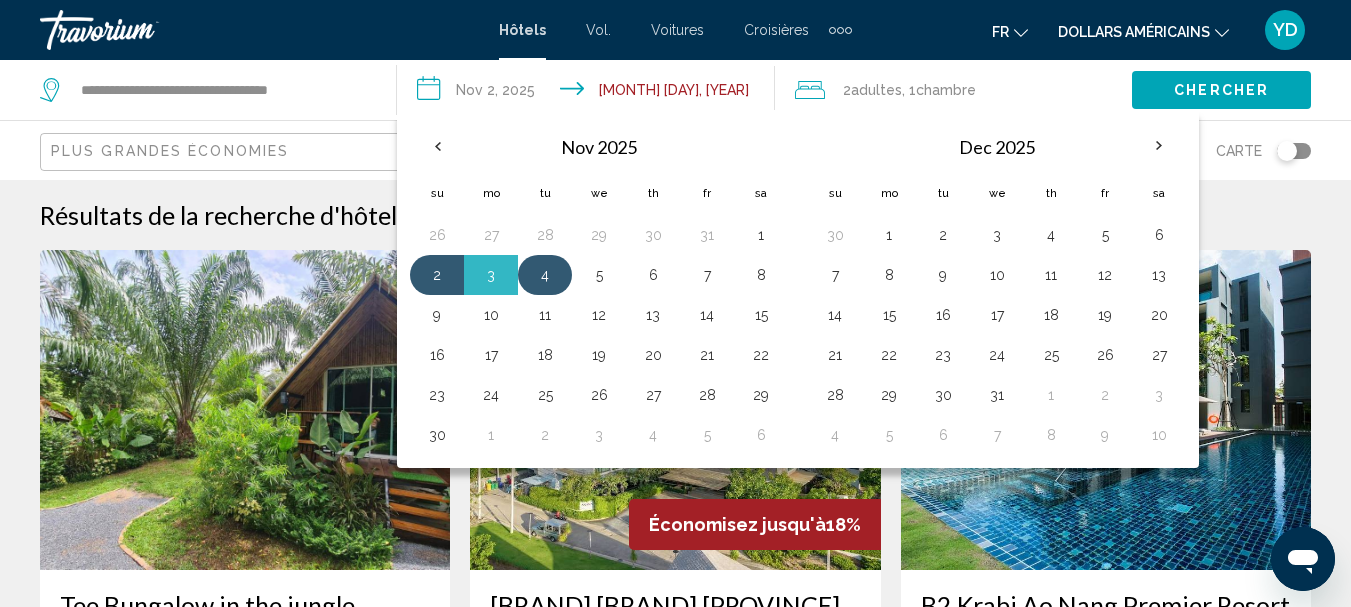 click on "4" at bounding box center [545, 275] 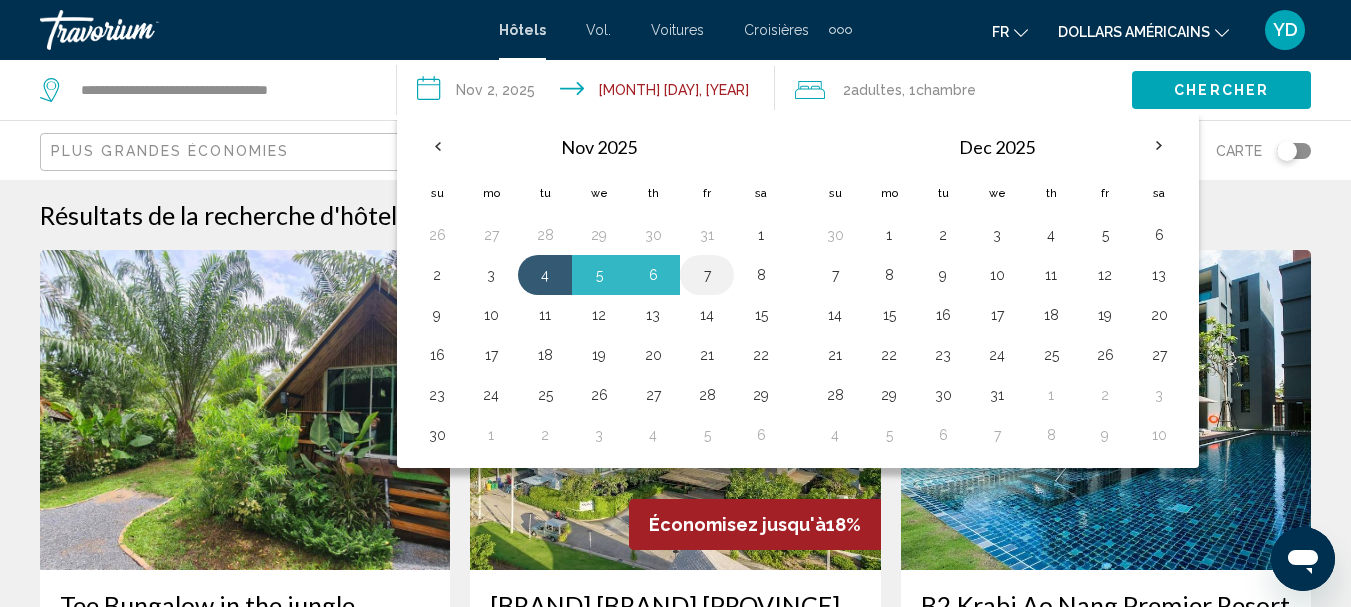 click on "7" at bounding box center (707, 275) 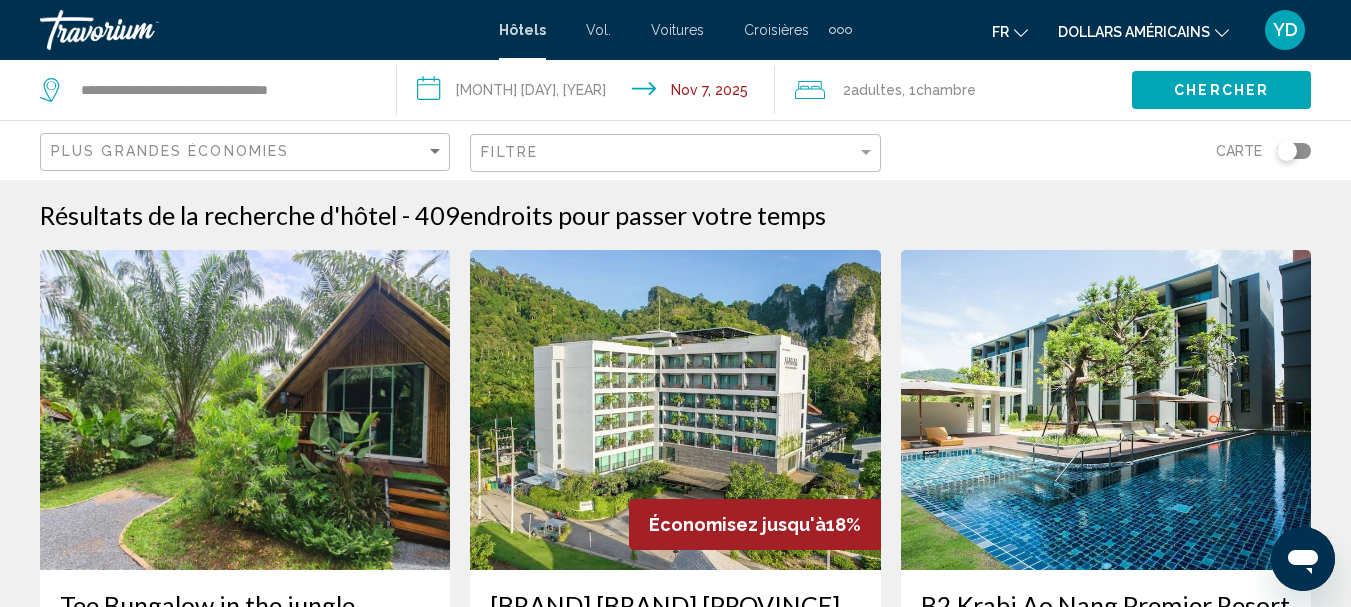click on "Chercher" 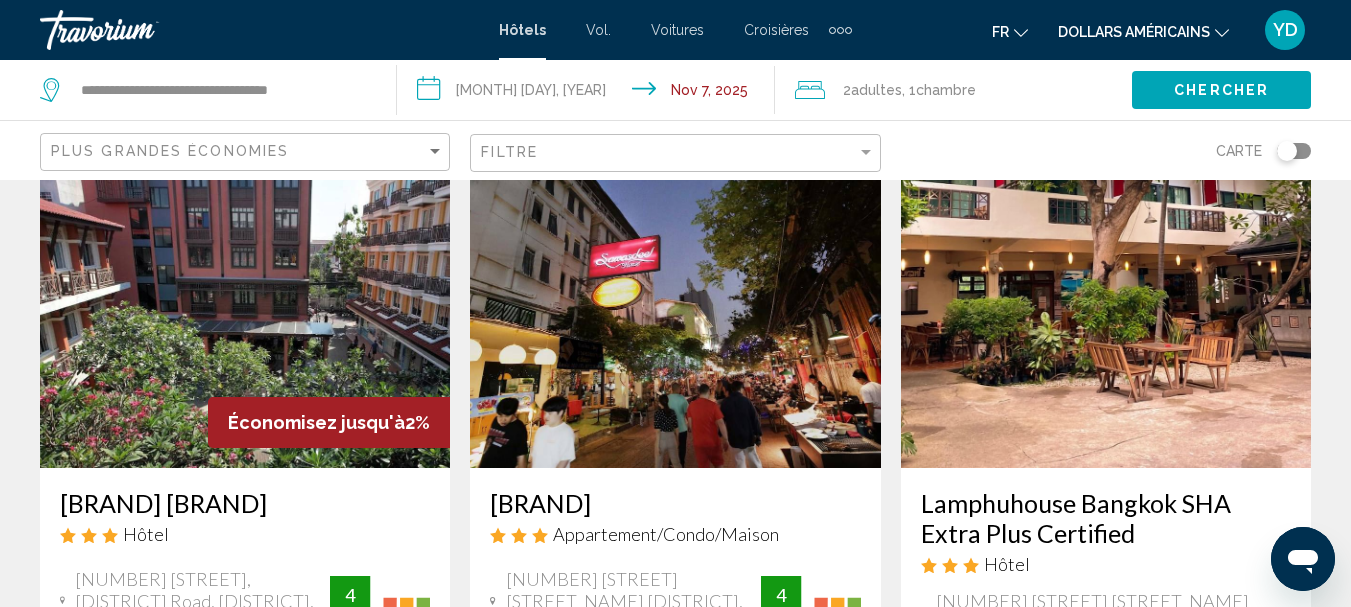scroll, scrollTop: 200, scrollLeft: 0, axis: vertical 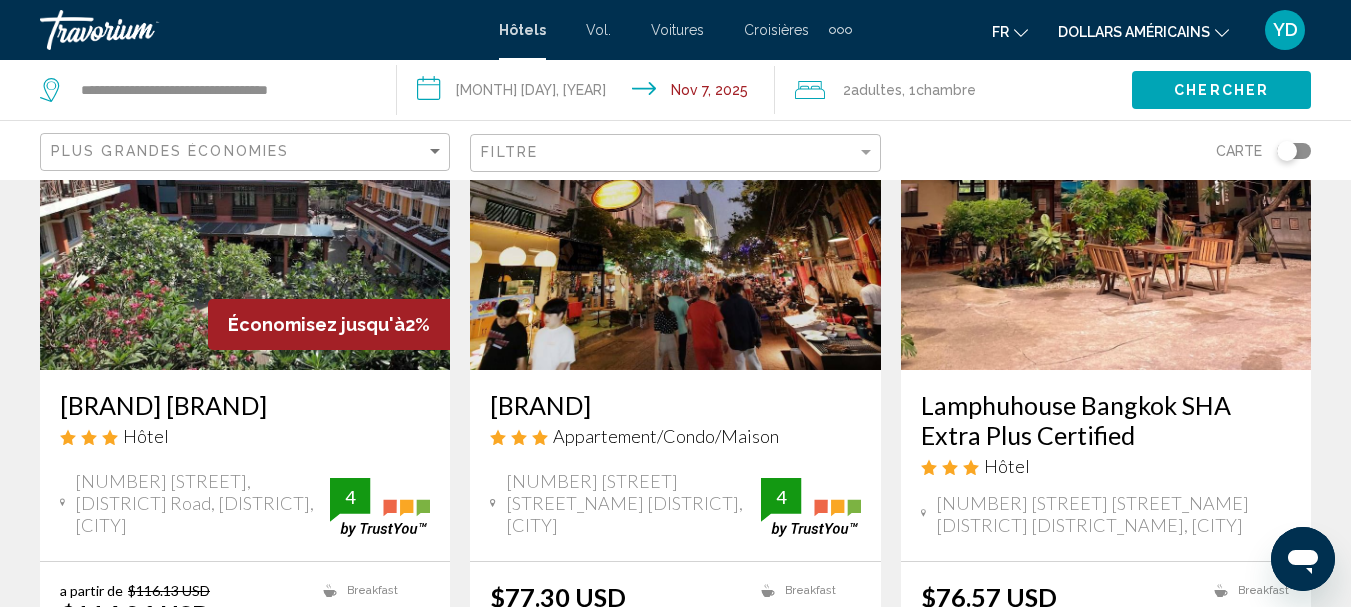 click on "[BRAND] [BRAND]" at bounding box center (245, 405) 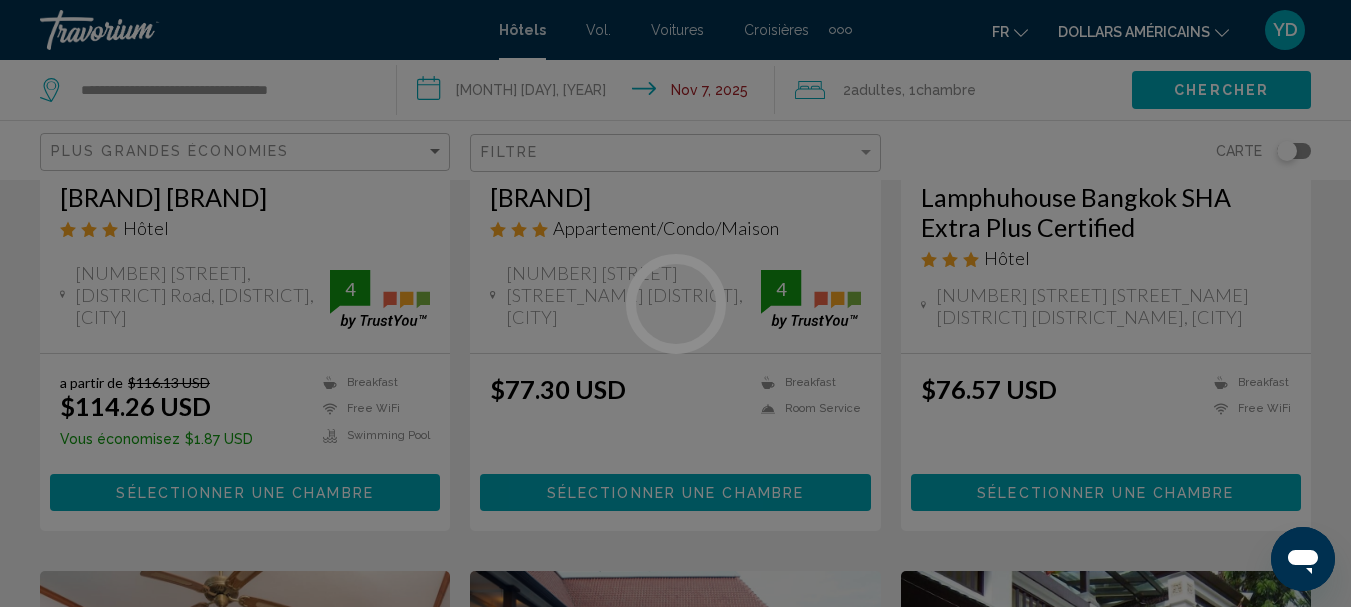scroll, scrollTop: 500, scrollLeft: 0, axis: vertical 